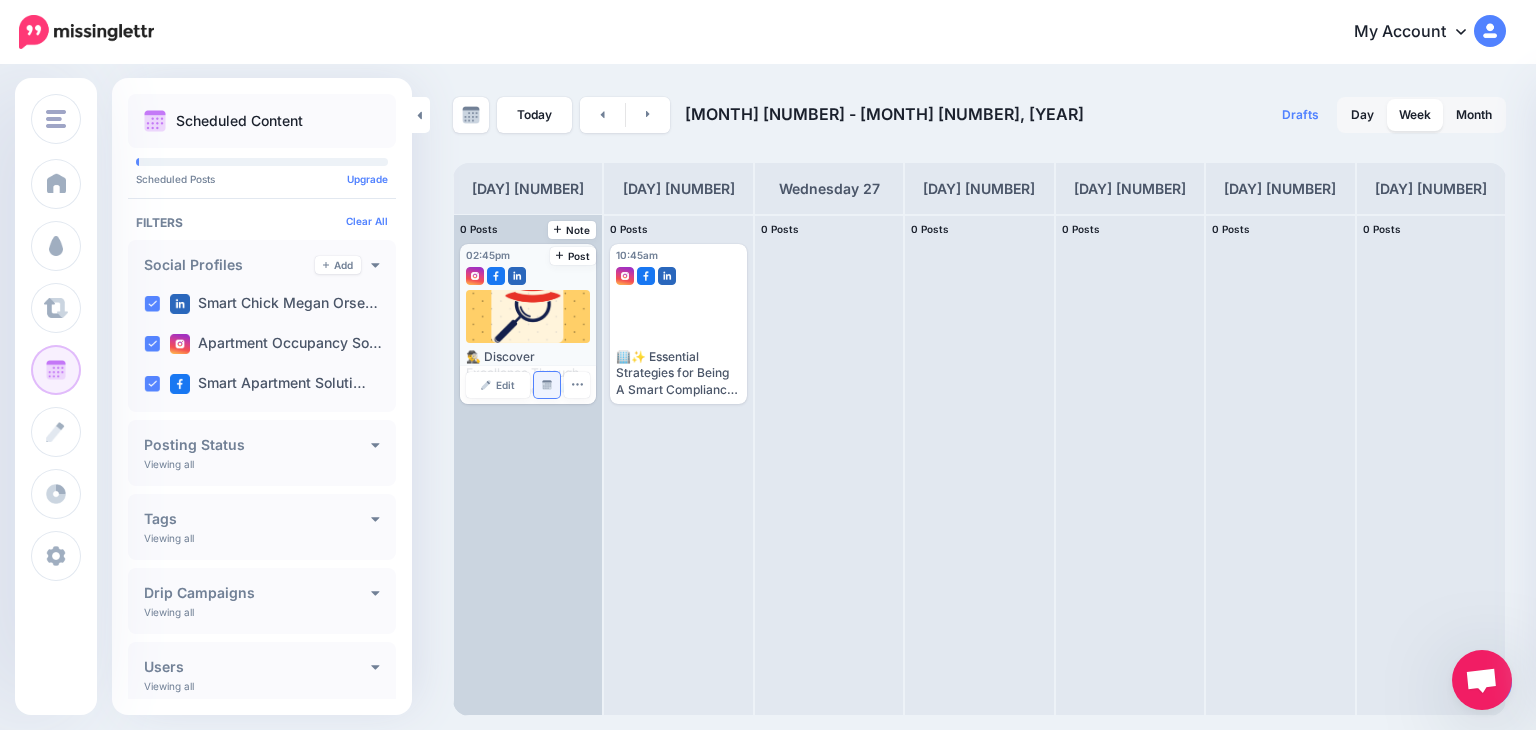 scroll, scrollTop: 0, scrollLeft: 0, axis: both 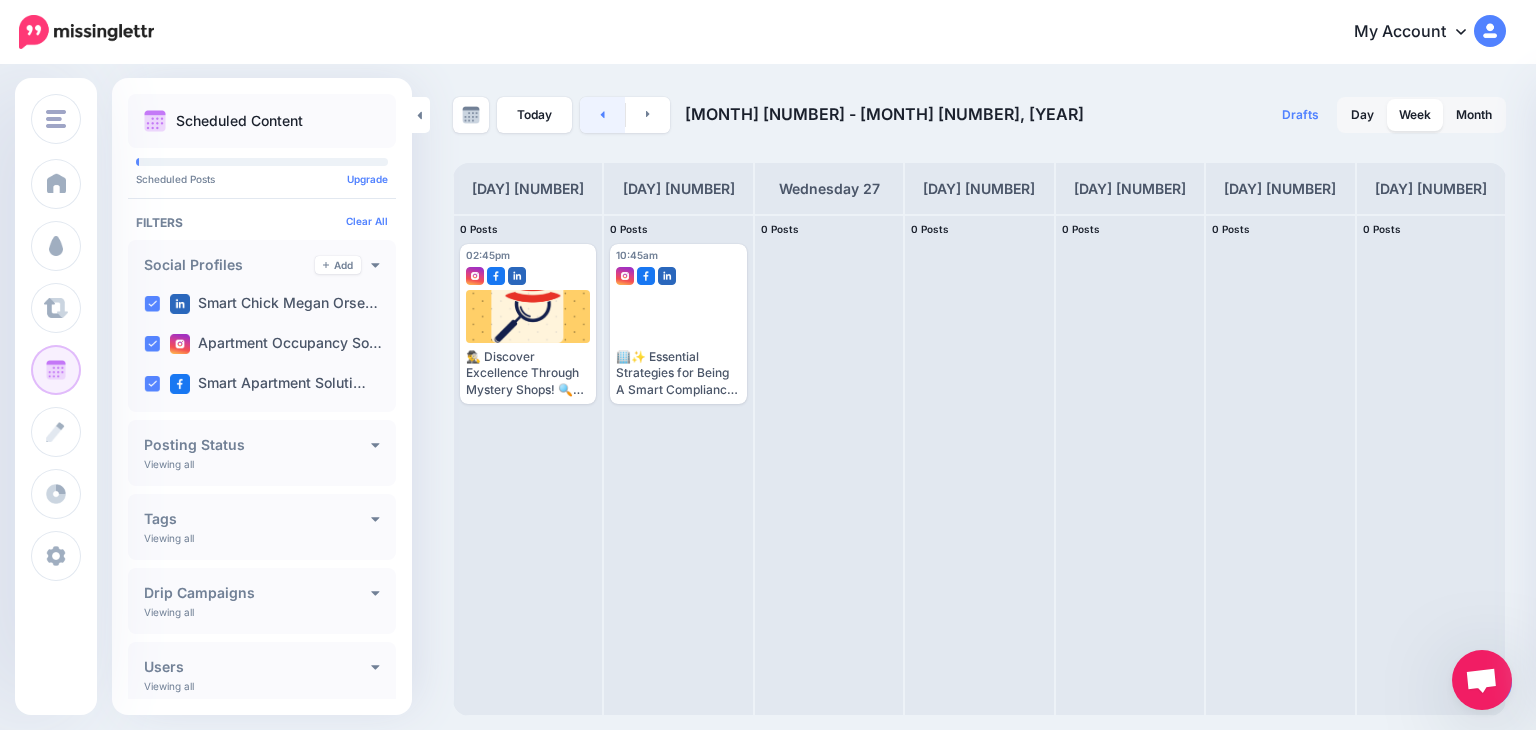 click 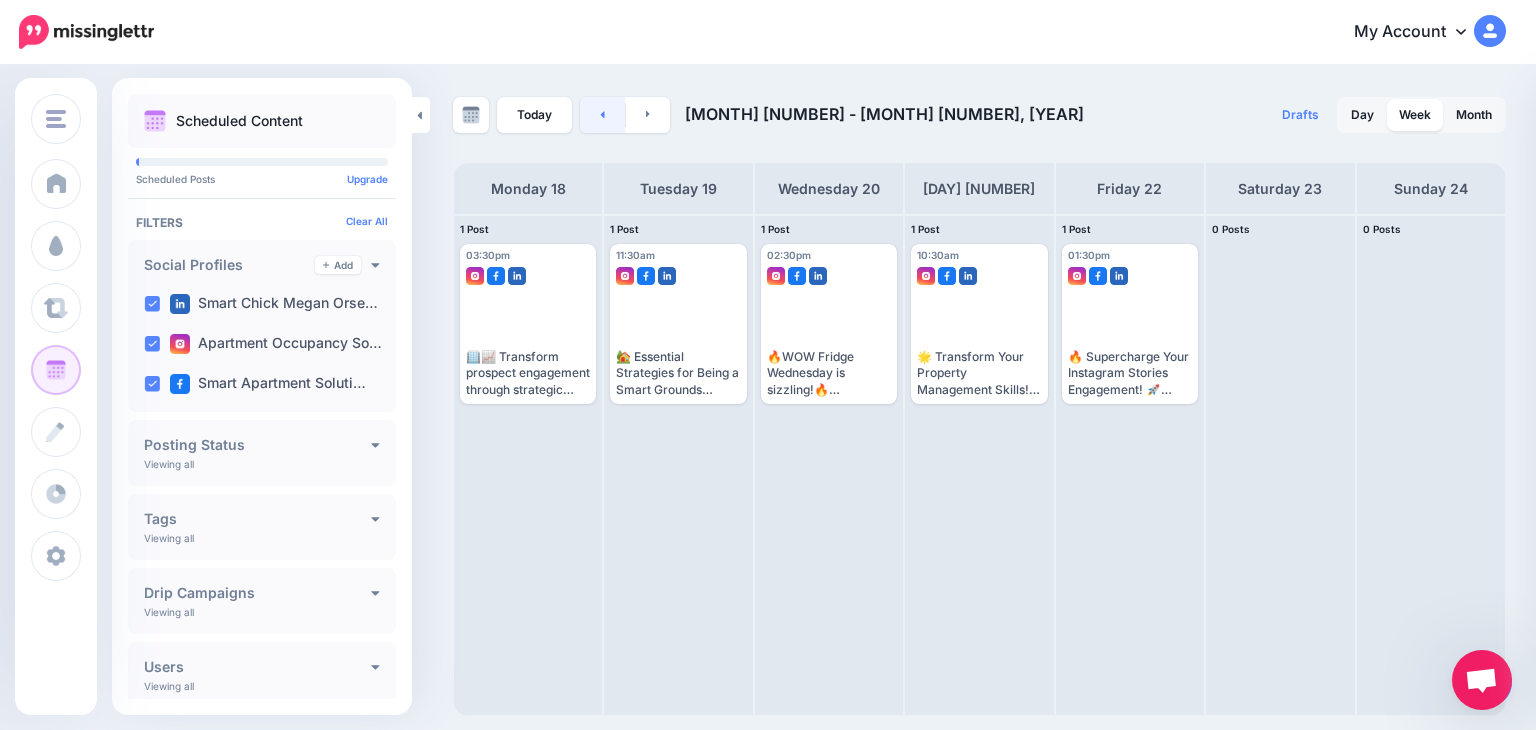 click 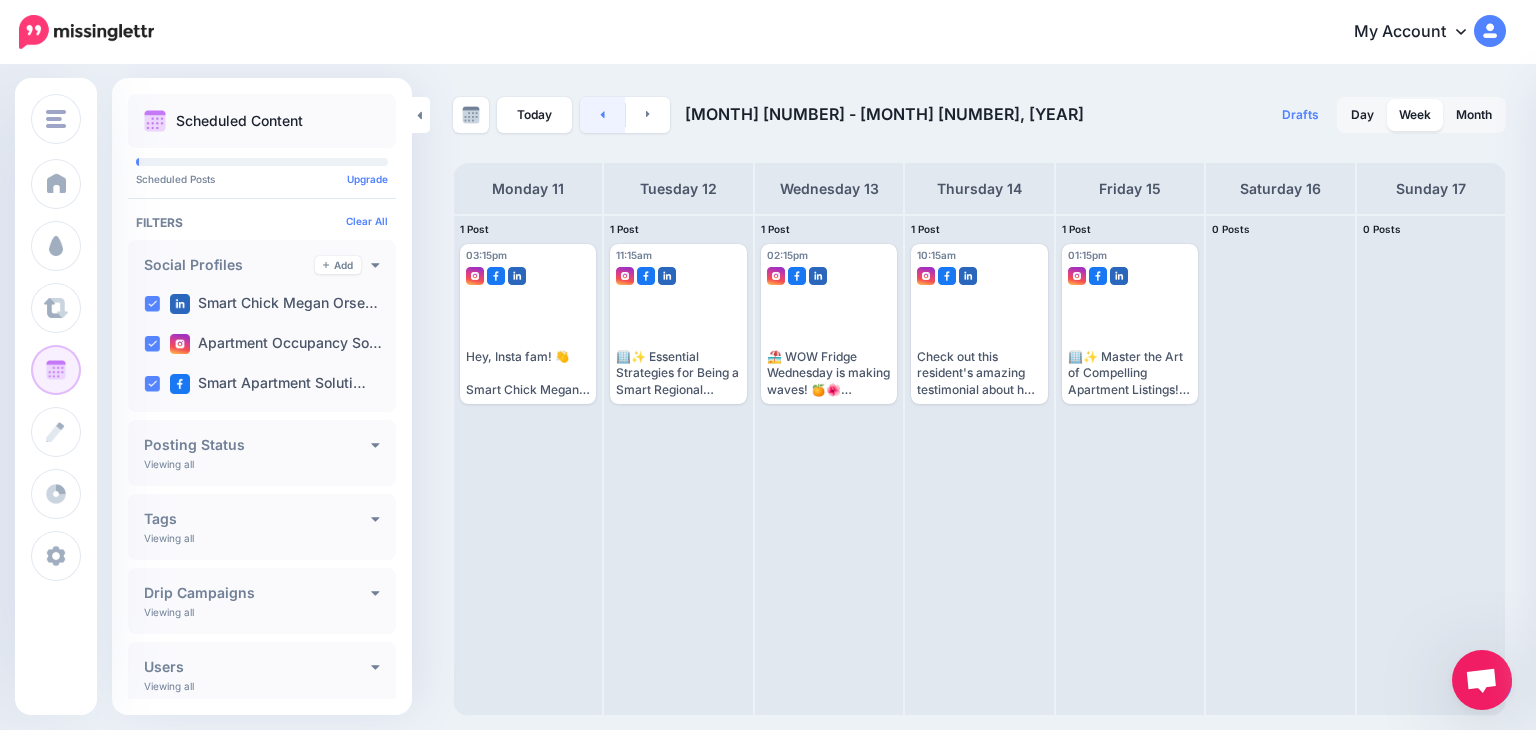 click at bounding box center (602, 115) 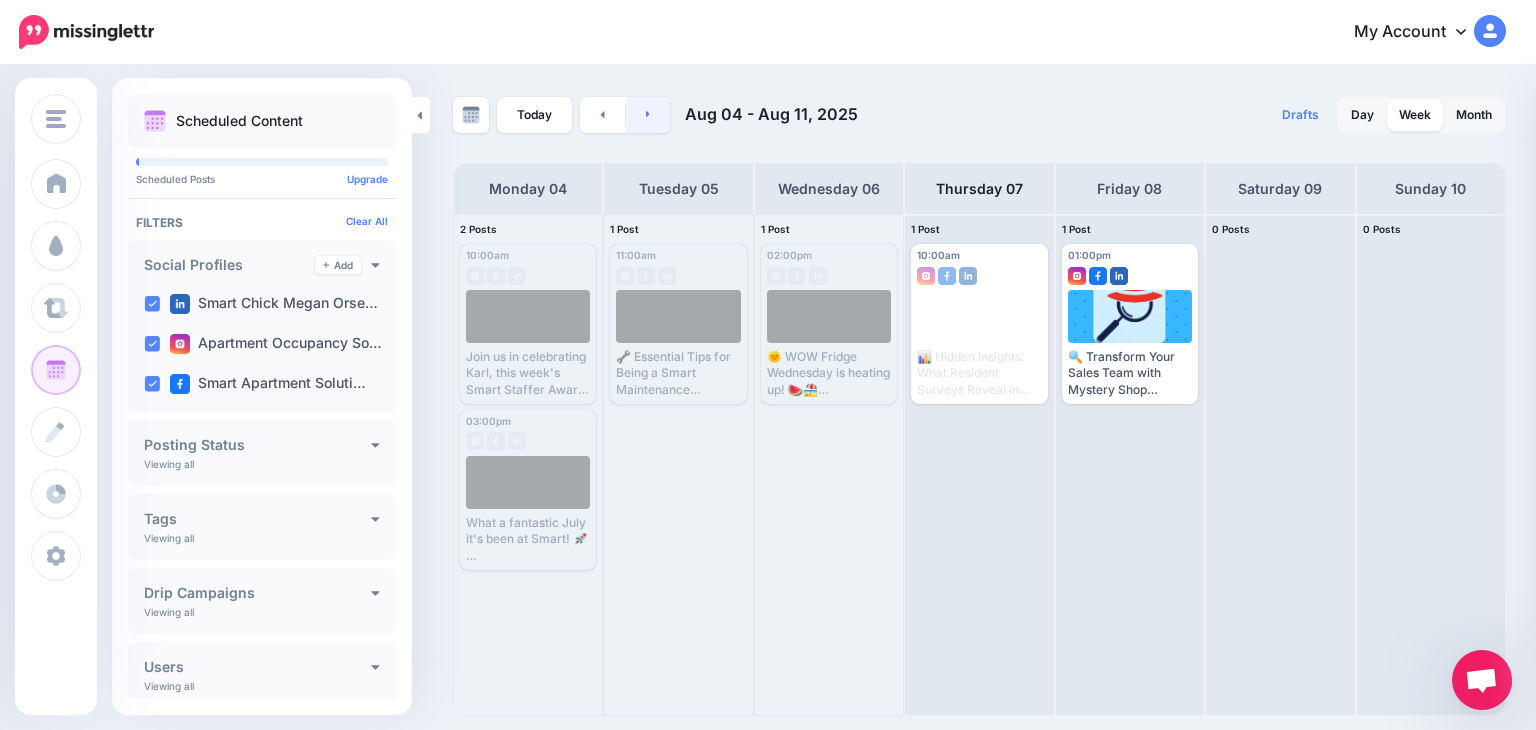 click at bounding box center (648, 115) 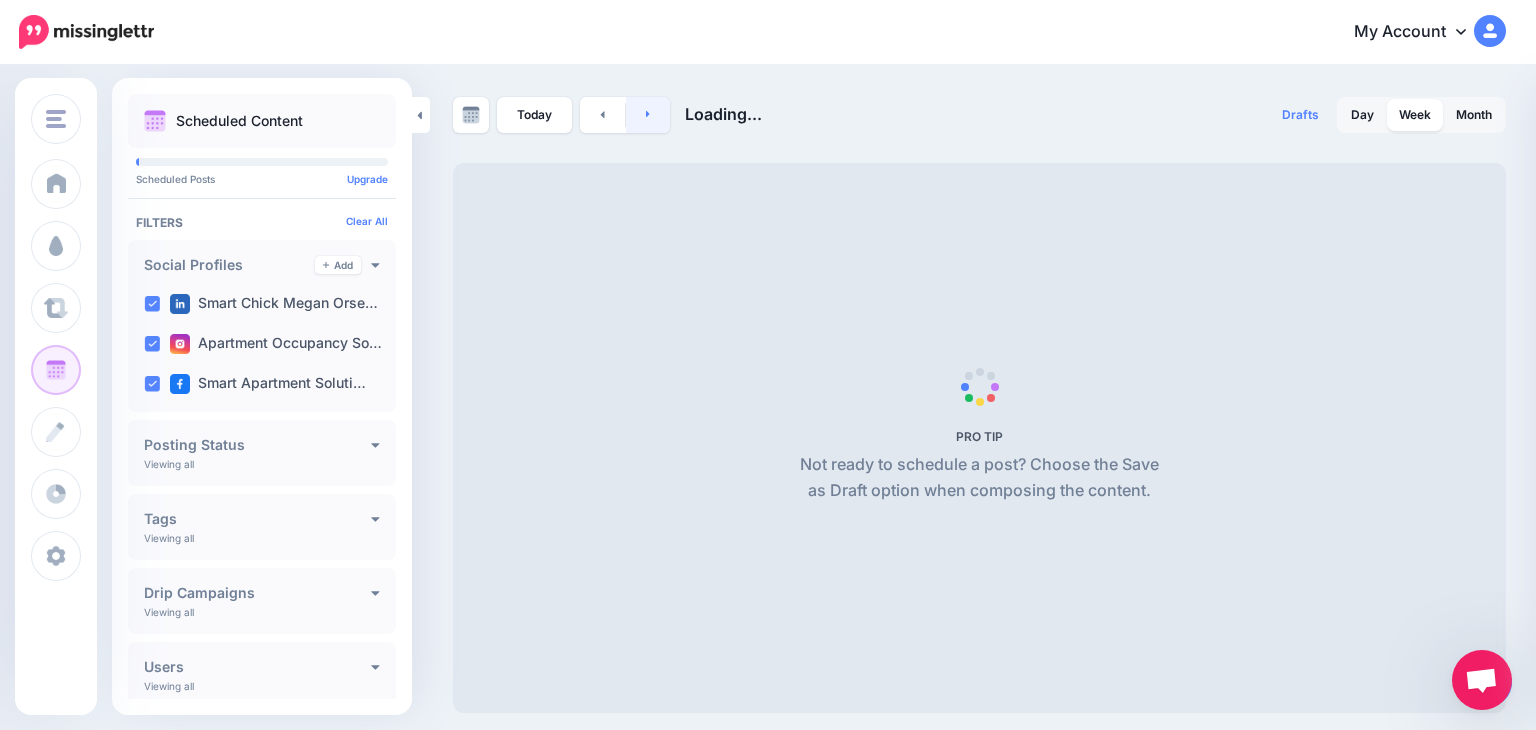 click 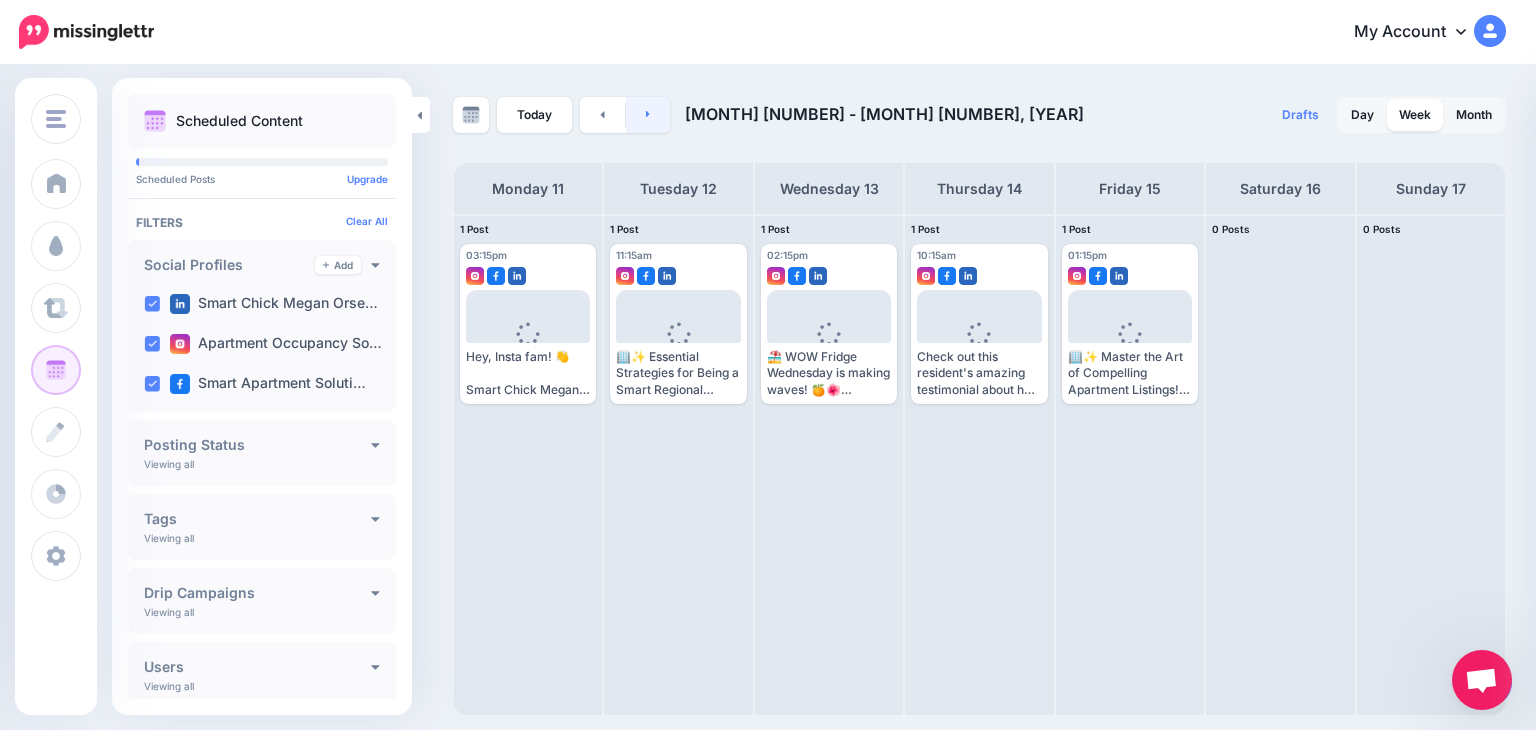 click at bounding box center (648, 115) 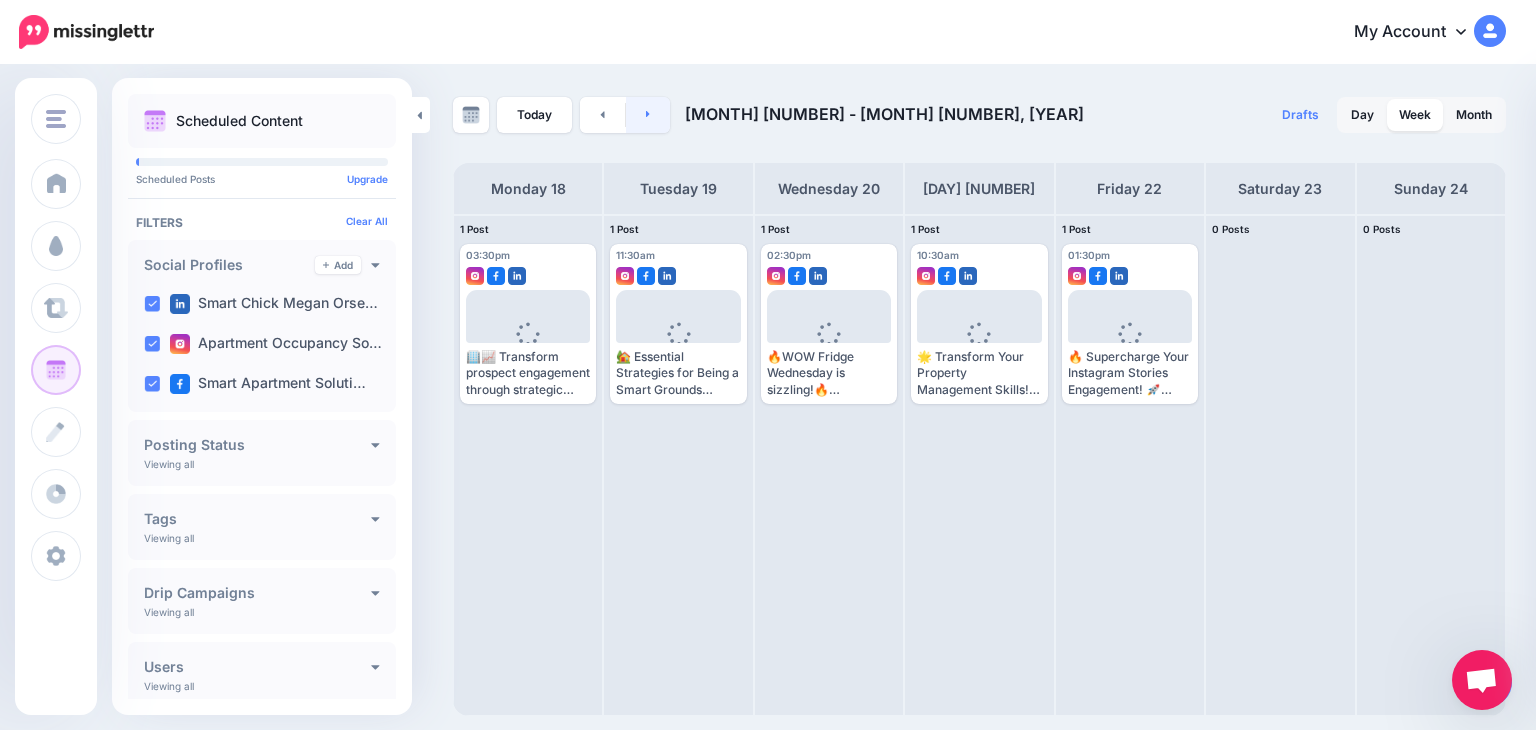 click at bounding box center (648, 115) 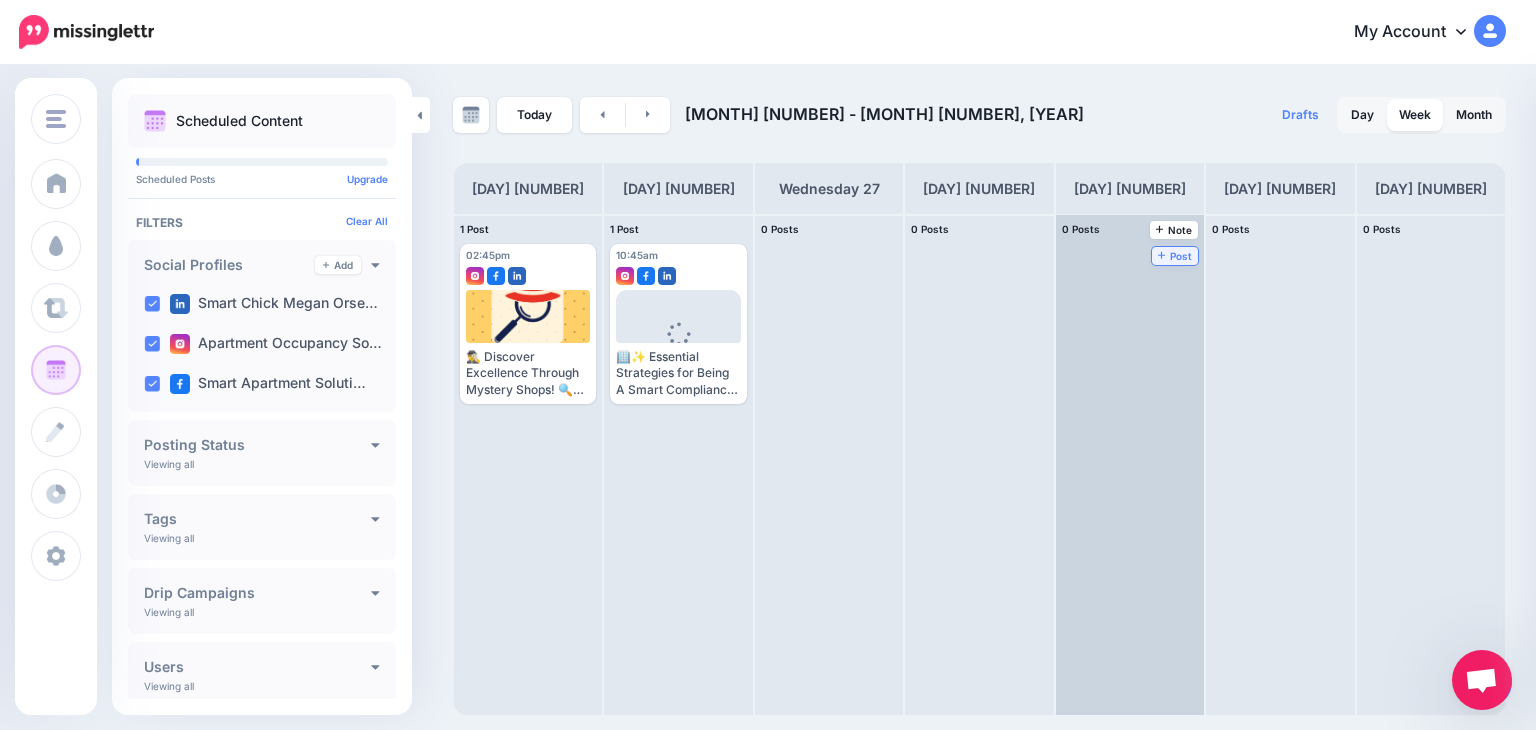 click 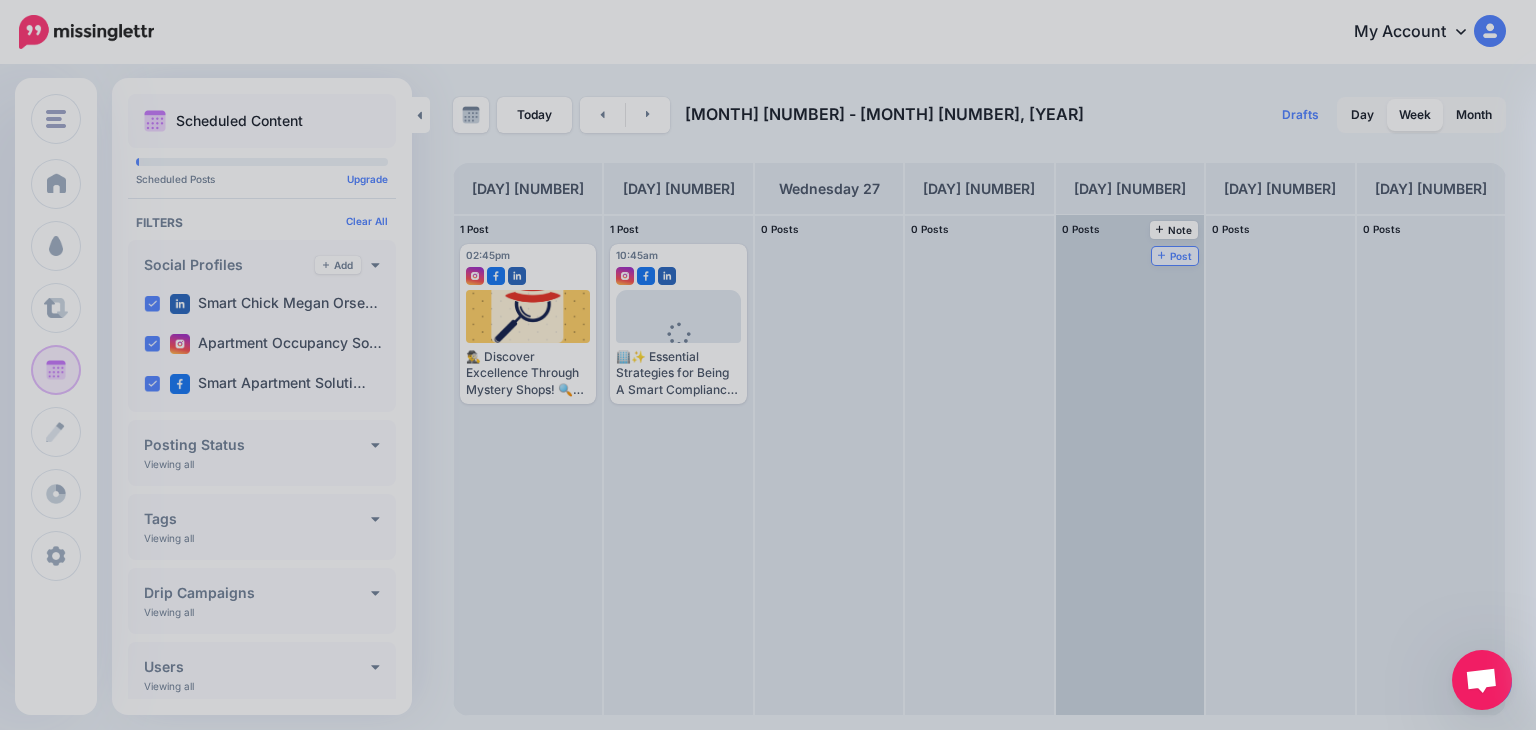 scroll, scrollTop: 0, scrollLeft: 0, axis: both 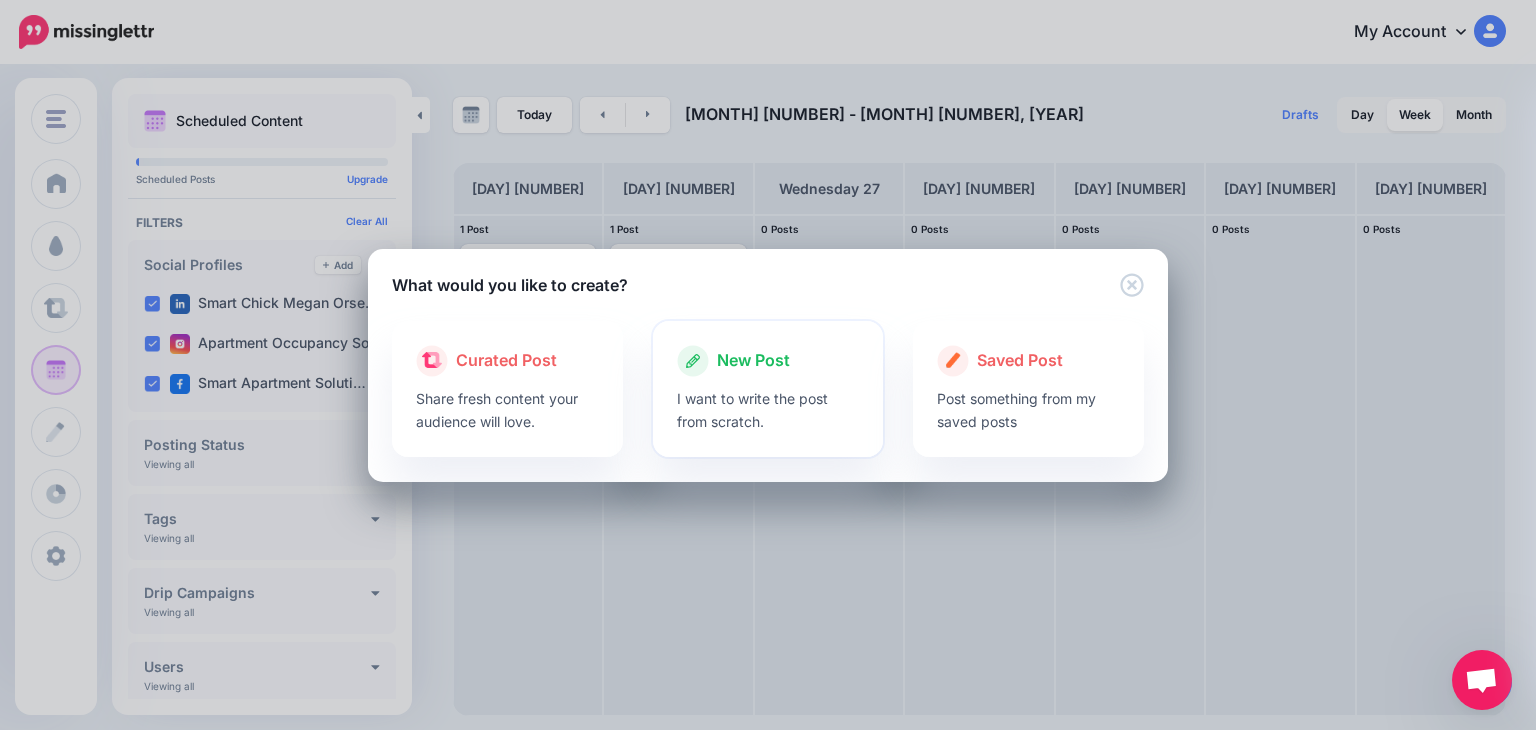 click at bounding box center [768, 382] 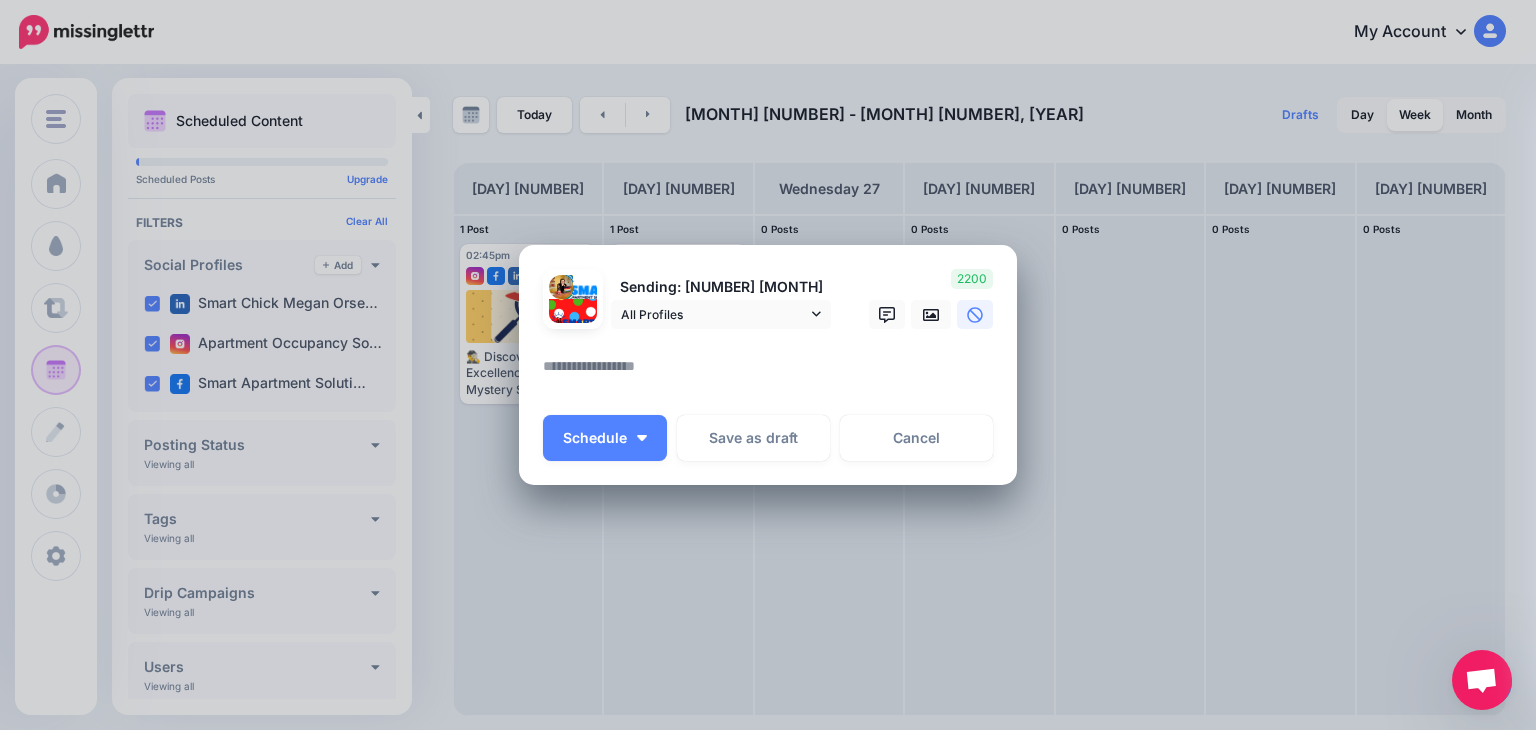 paste on "**********" 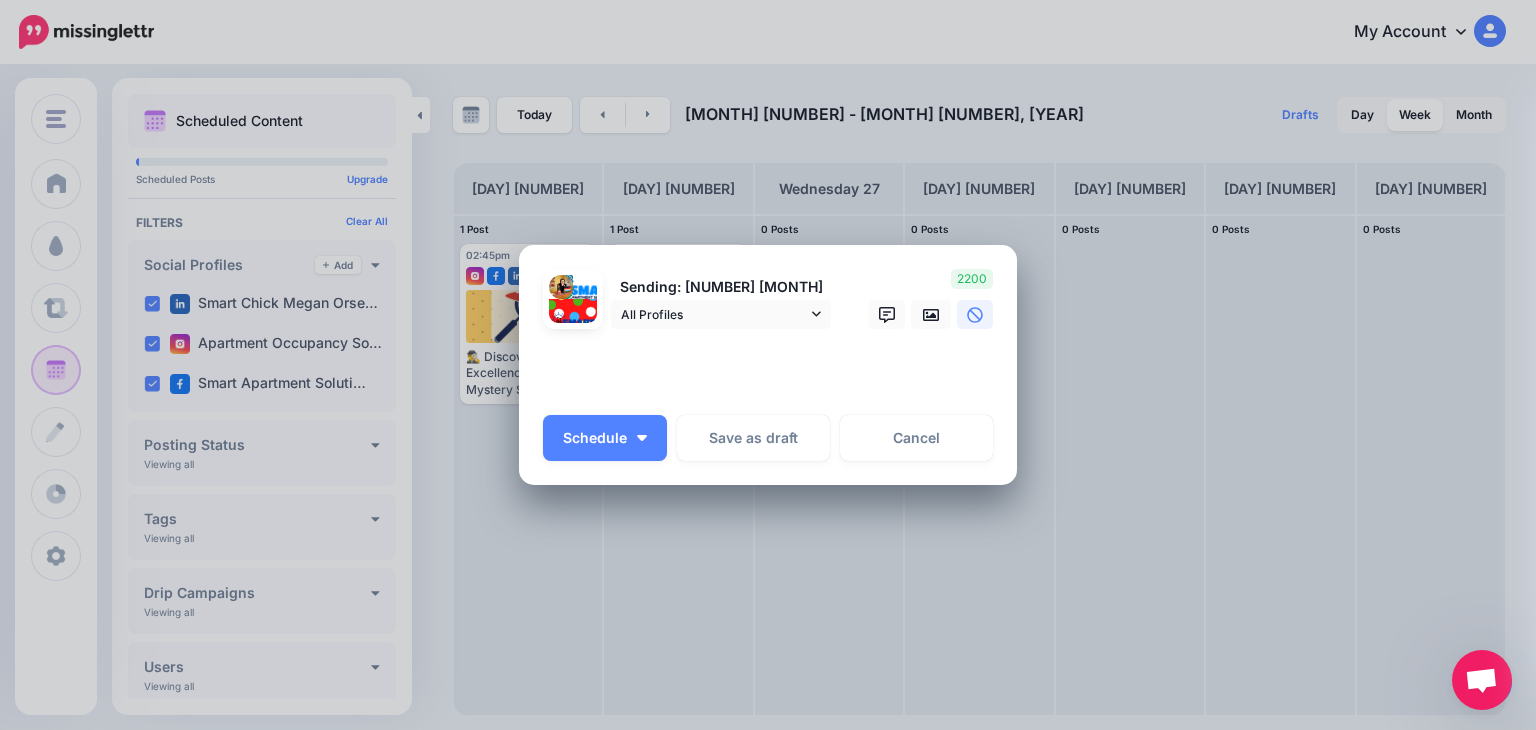 scroll, scrollTop: 124, scrollLeft: 0, axis: vertical 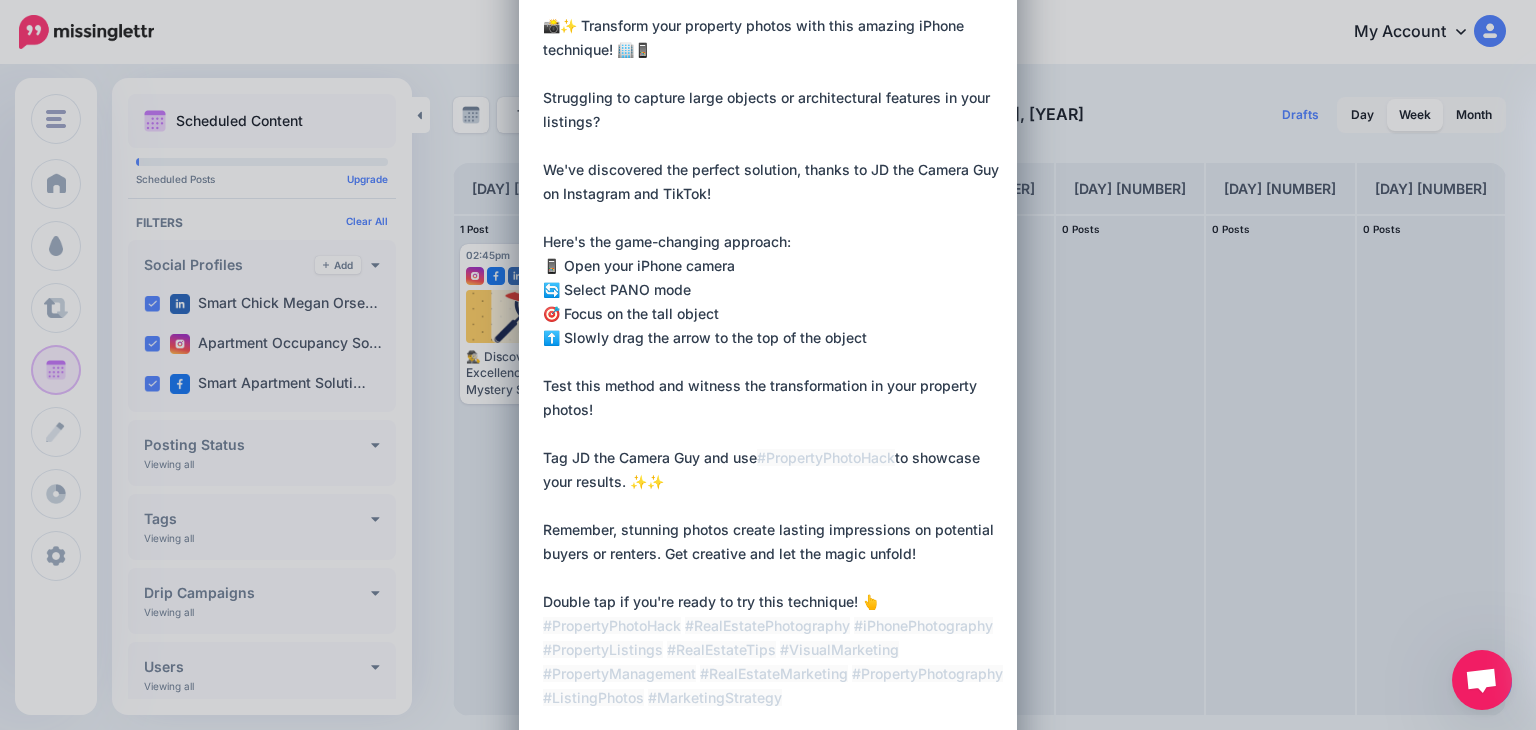 type on "**********" 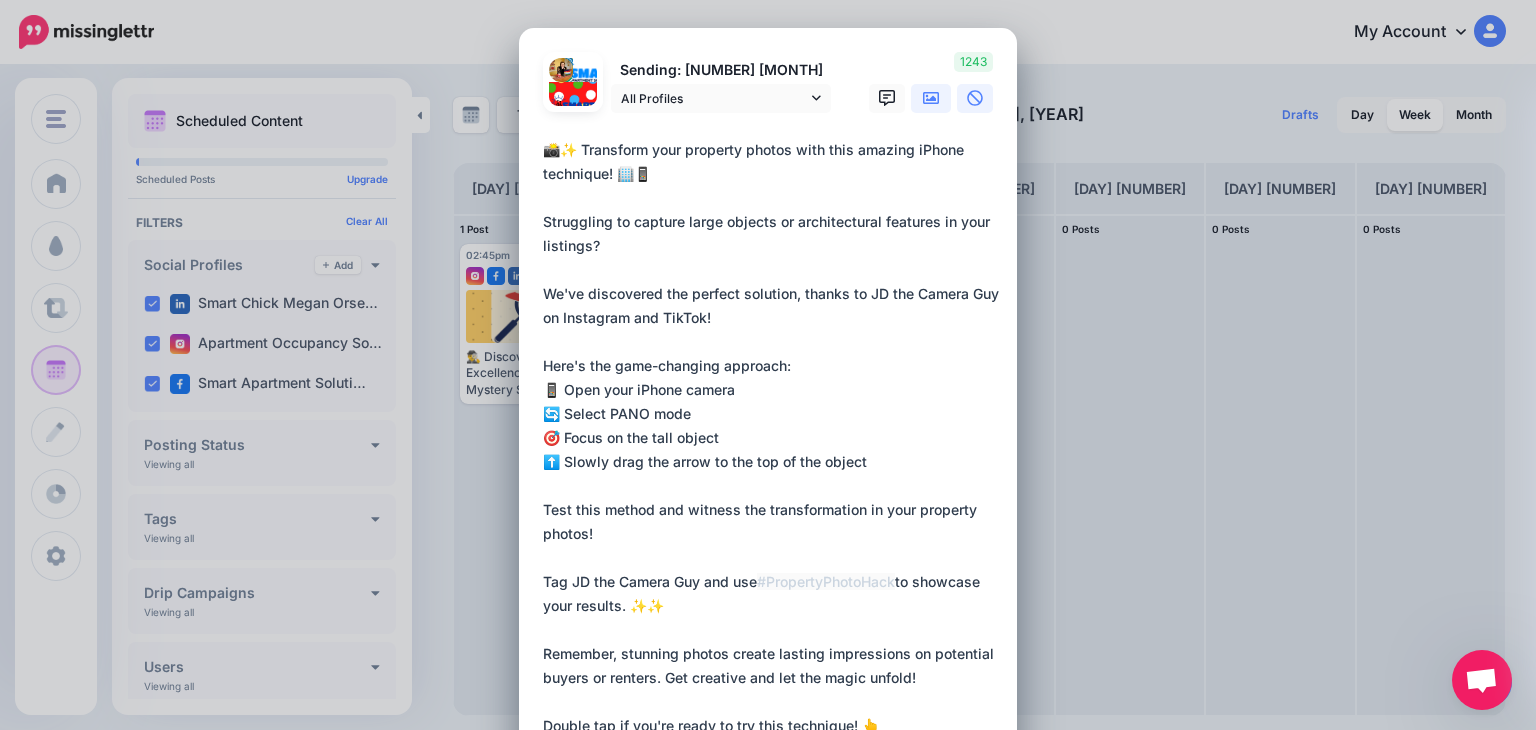 click 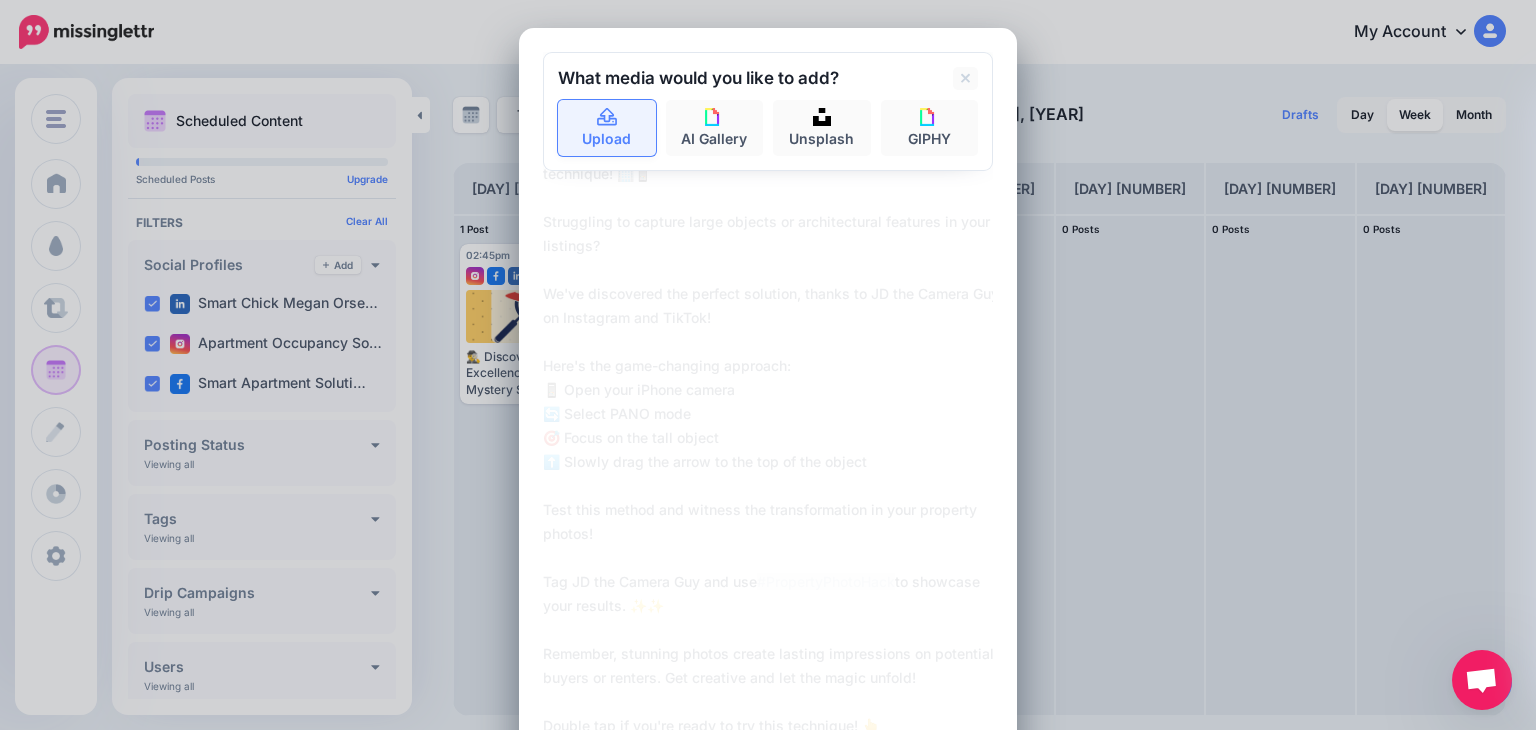 click on "Upload" at bounding box center (607, 128) 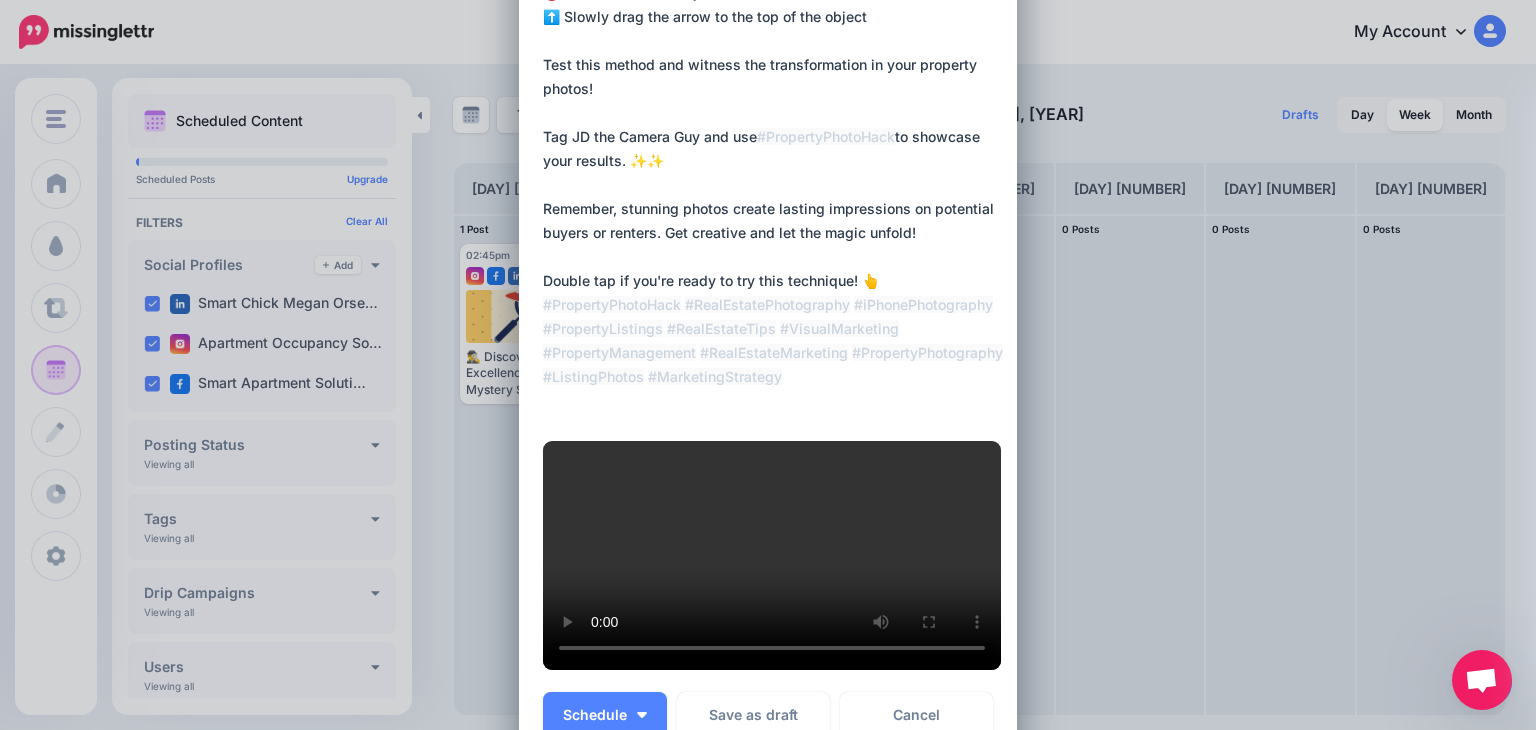 scroll, scrollTop: 447, scrollLeft: 0, axis: vertical 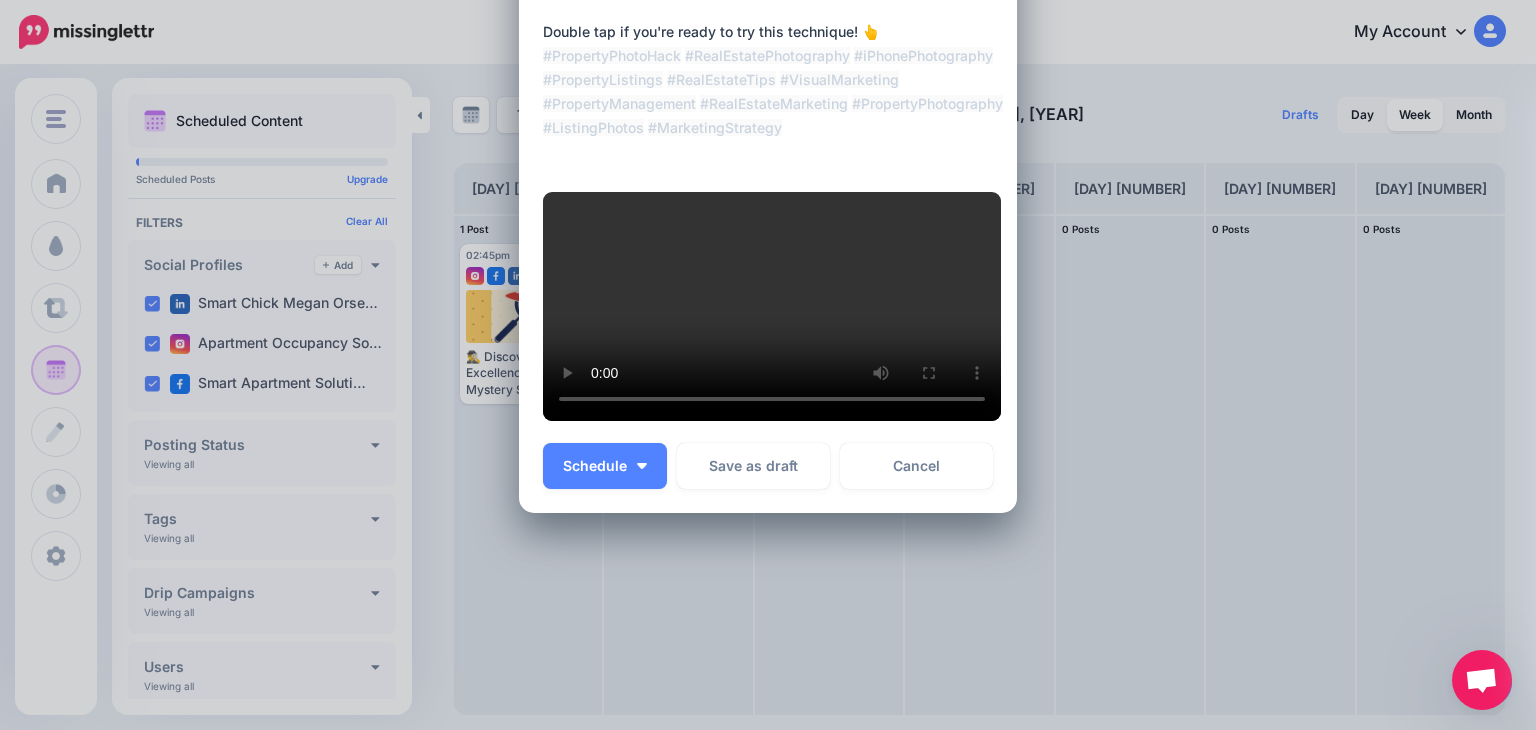 type 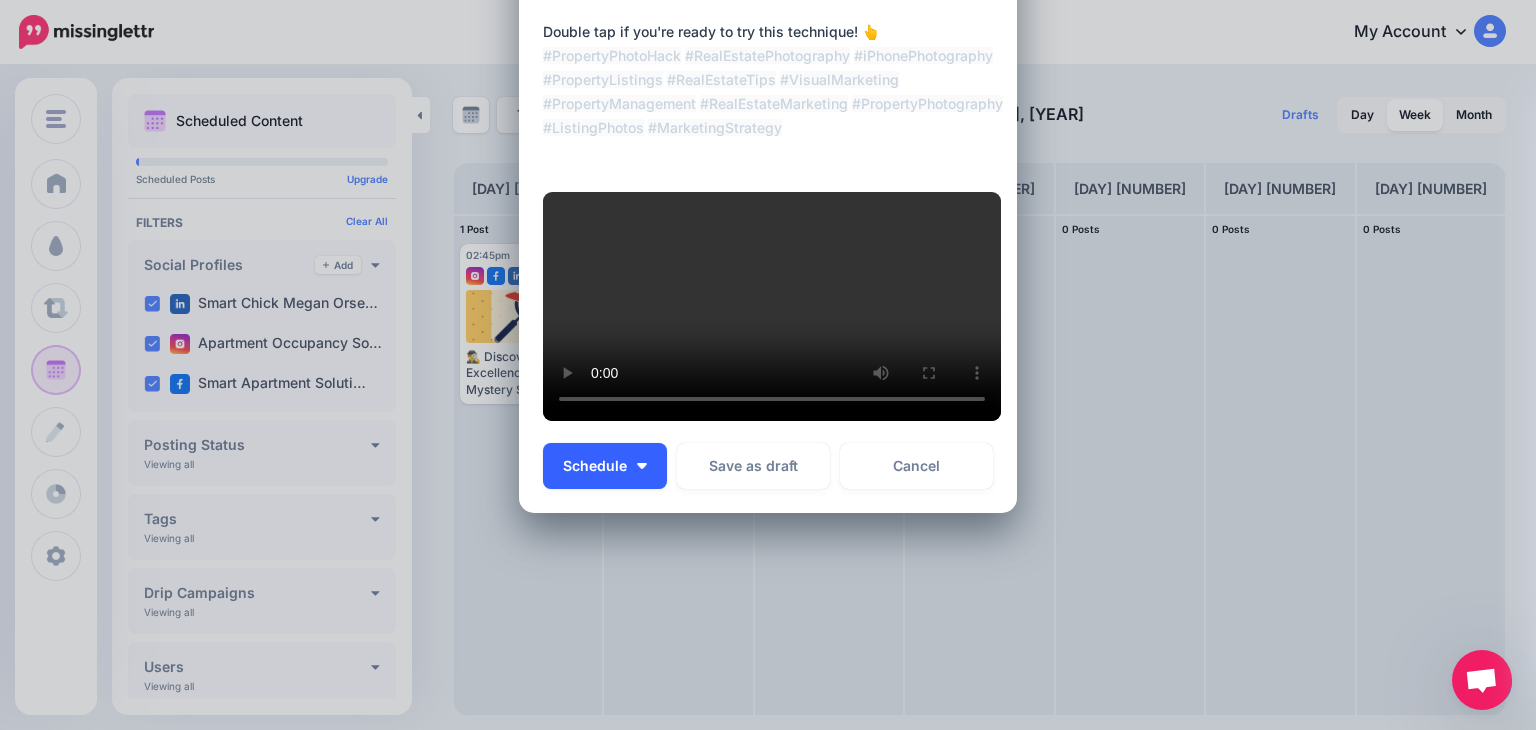 click at bounding box center [642, 466] 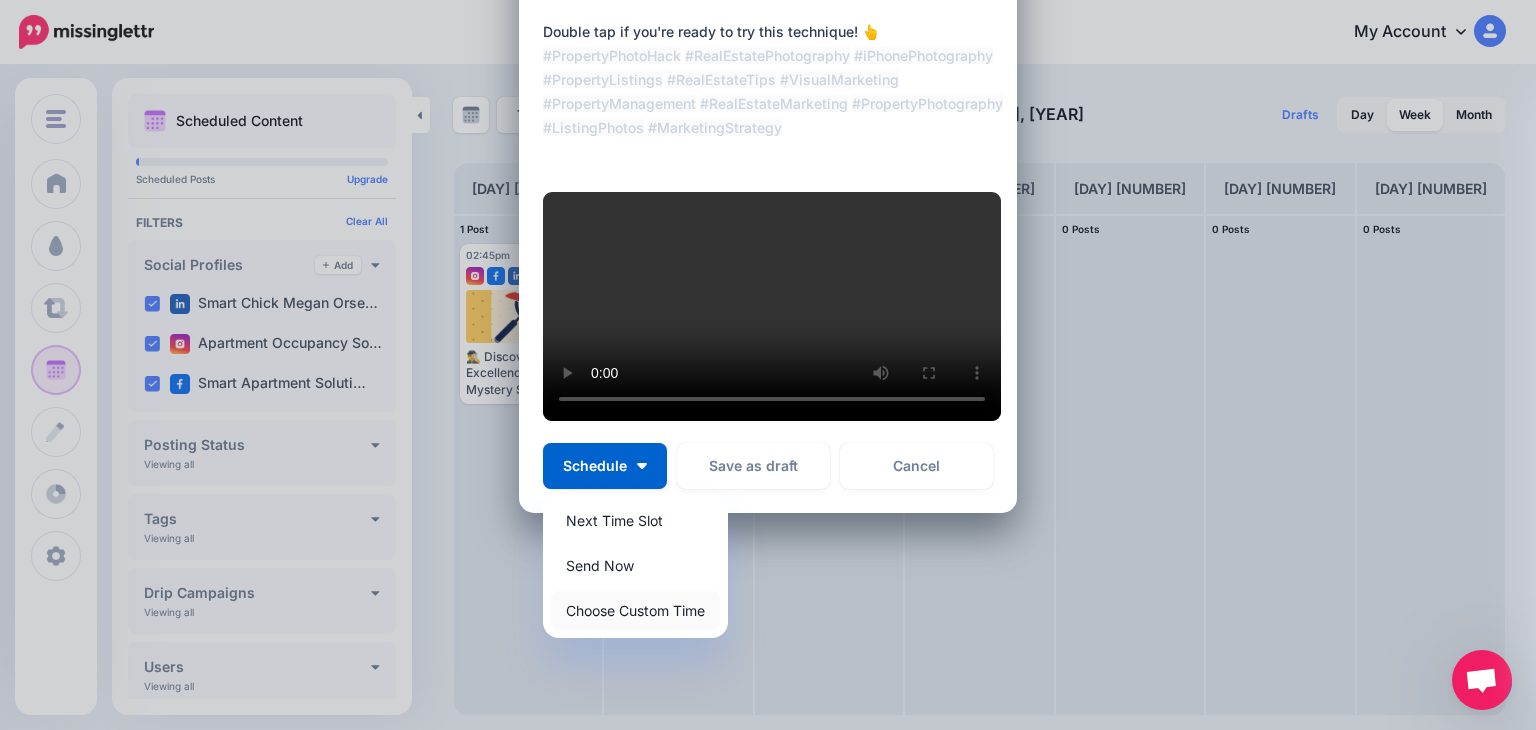 click on "Choose Custom Time" at bounding box center (635, 610) 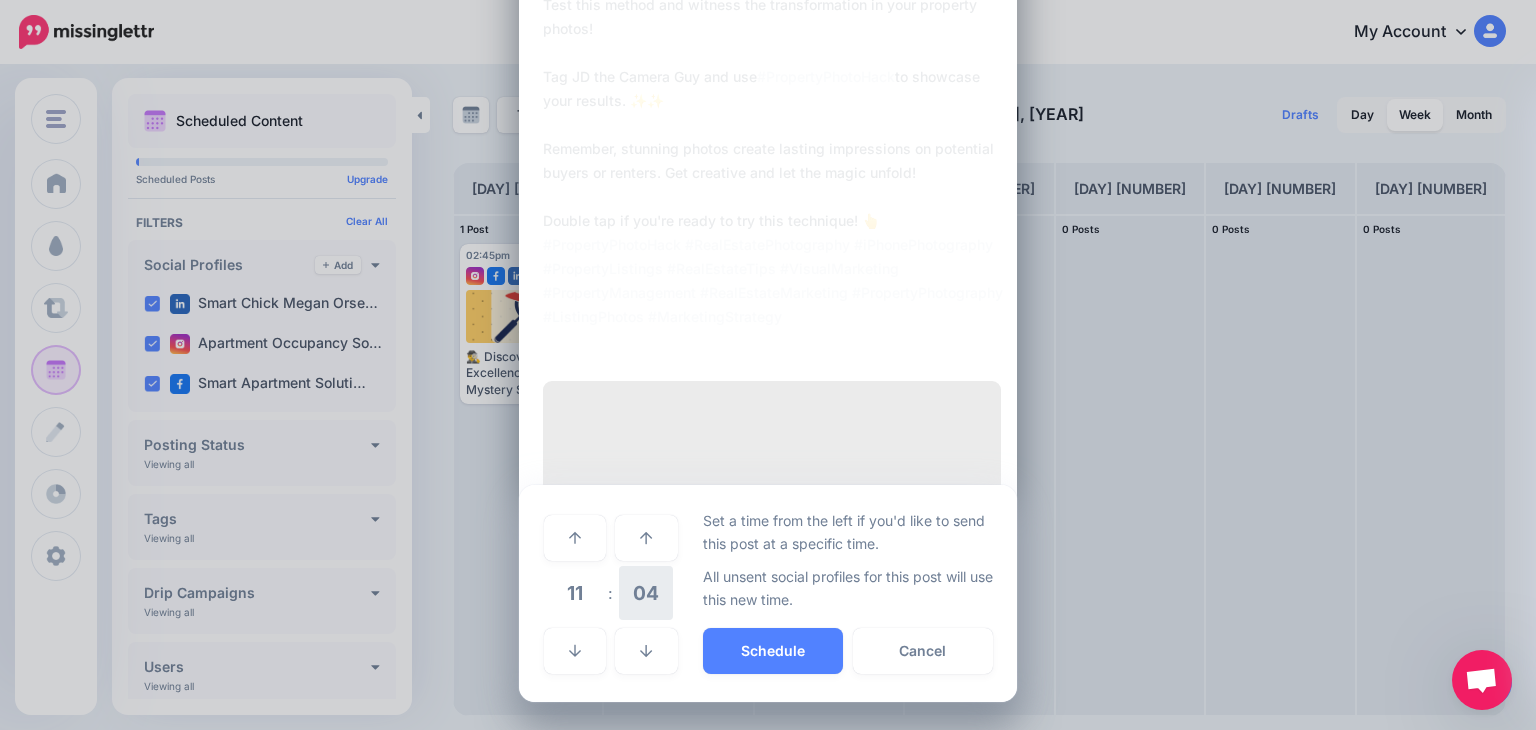 scroll, scrollTop: 732, scrollLeft: 0, axis: vertical 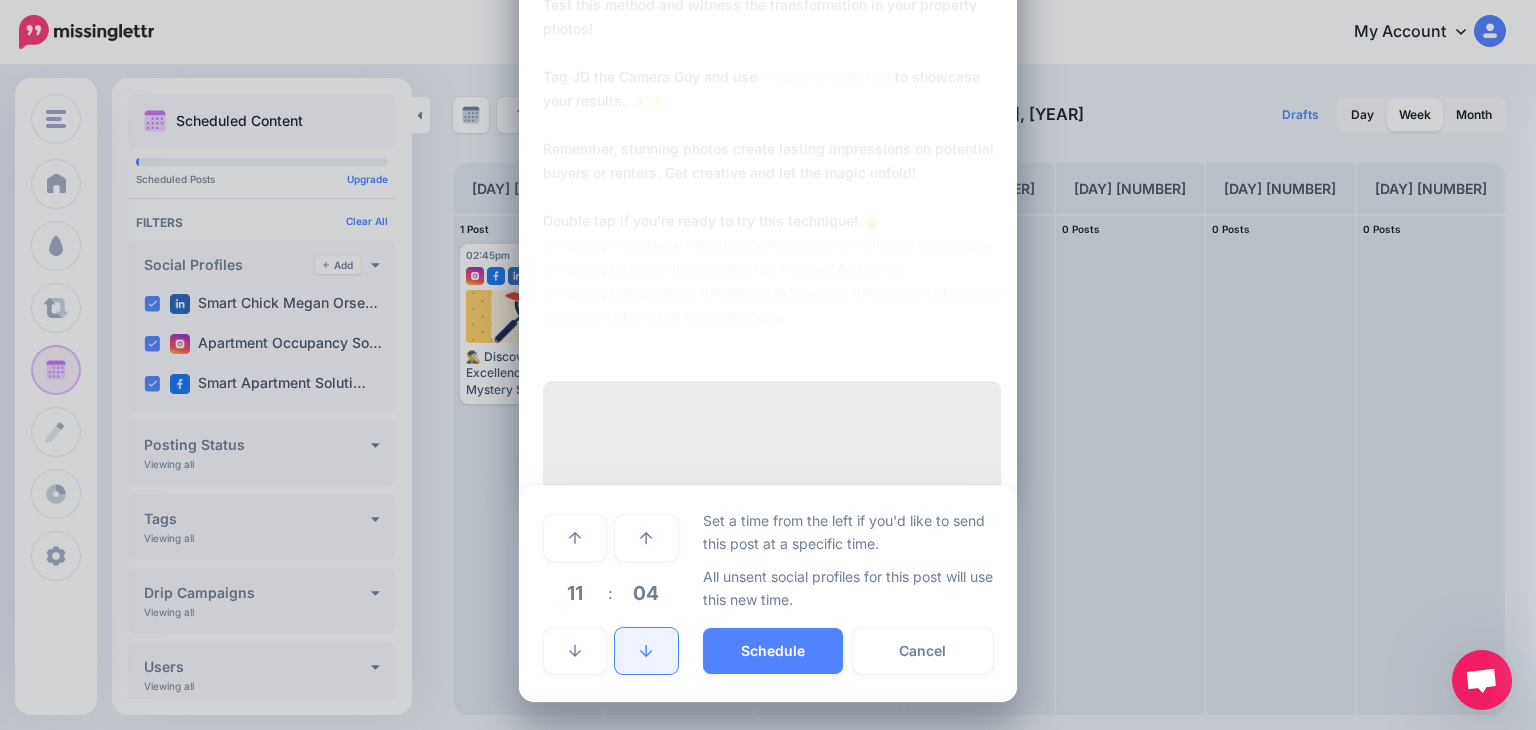 click 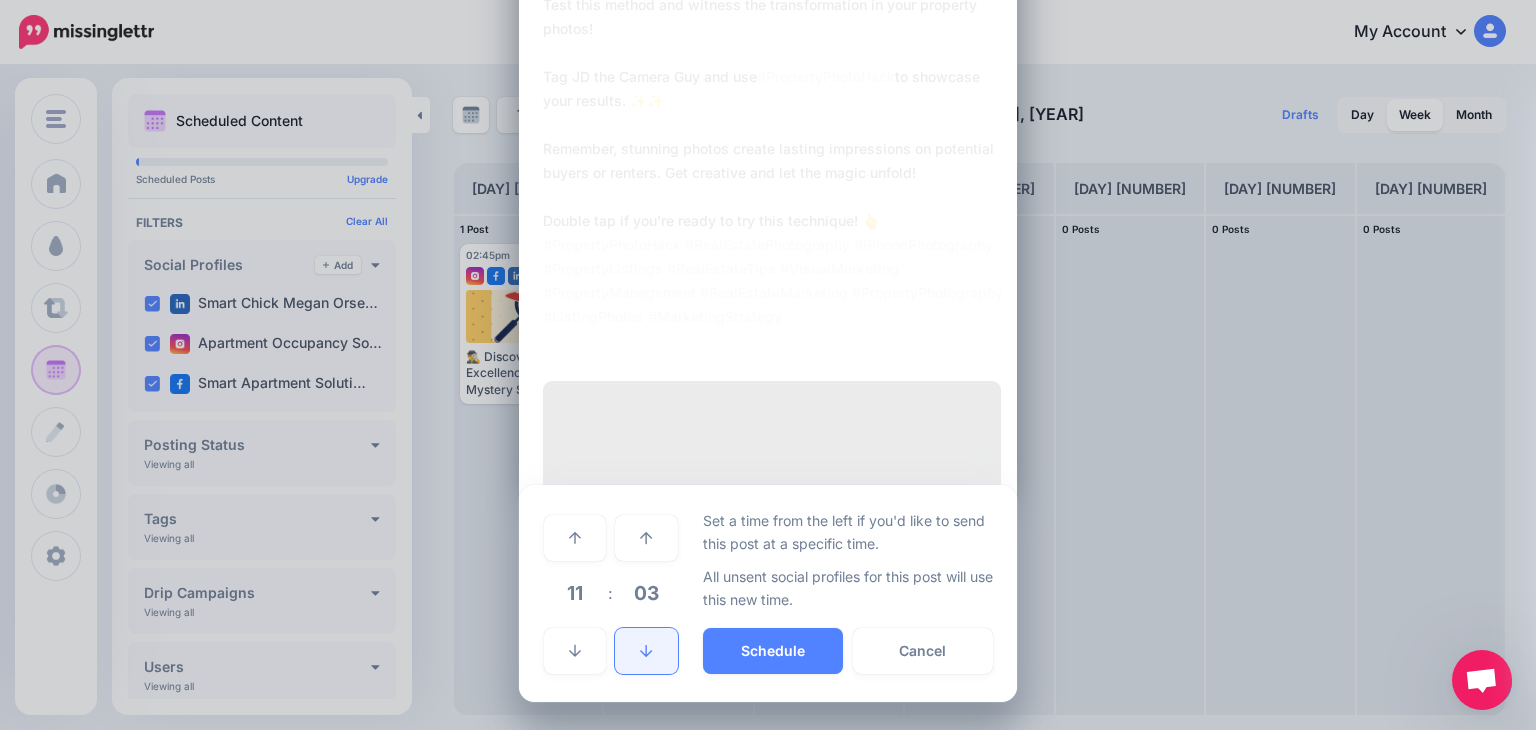 click 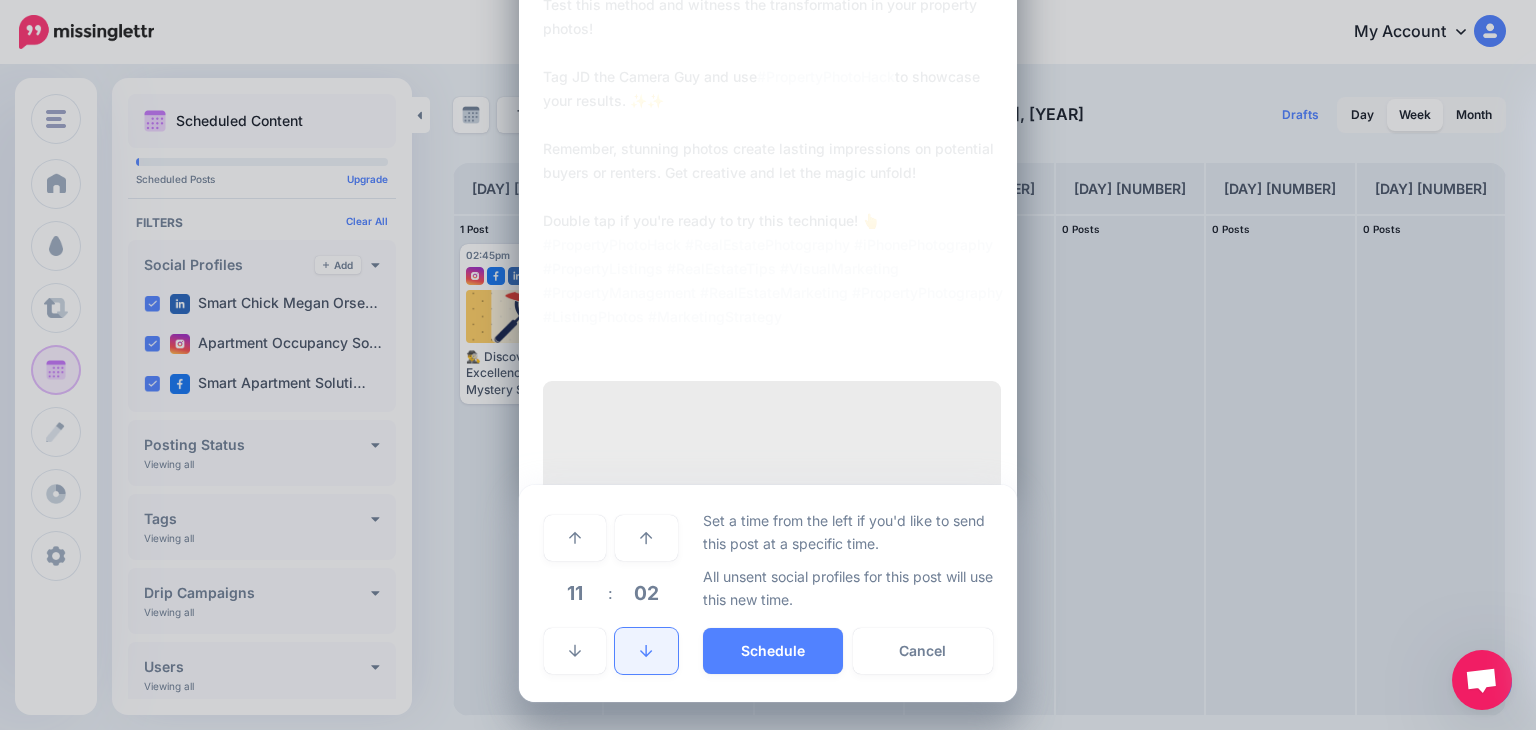 click 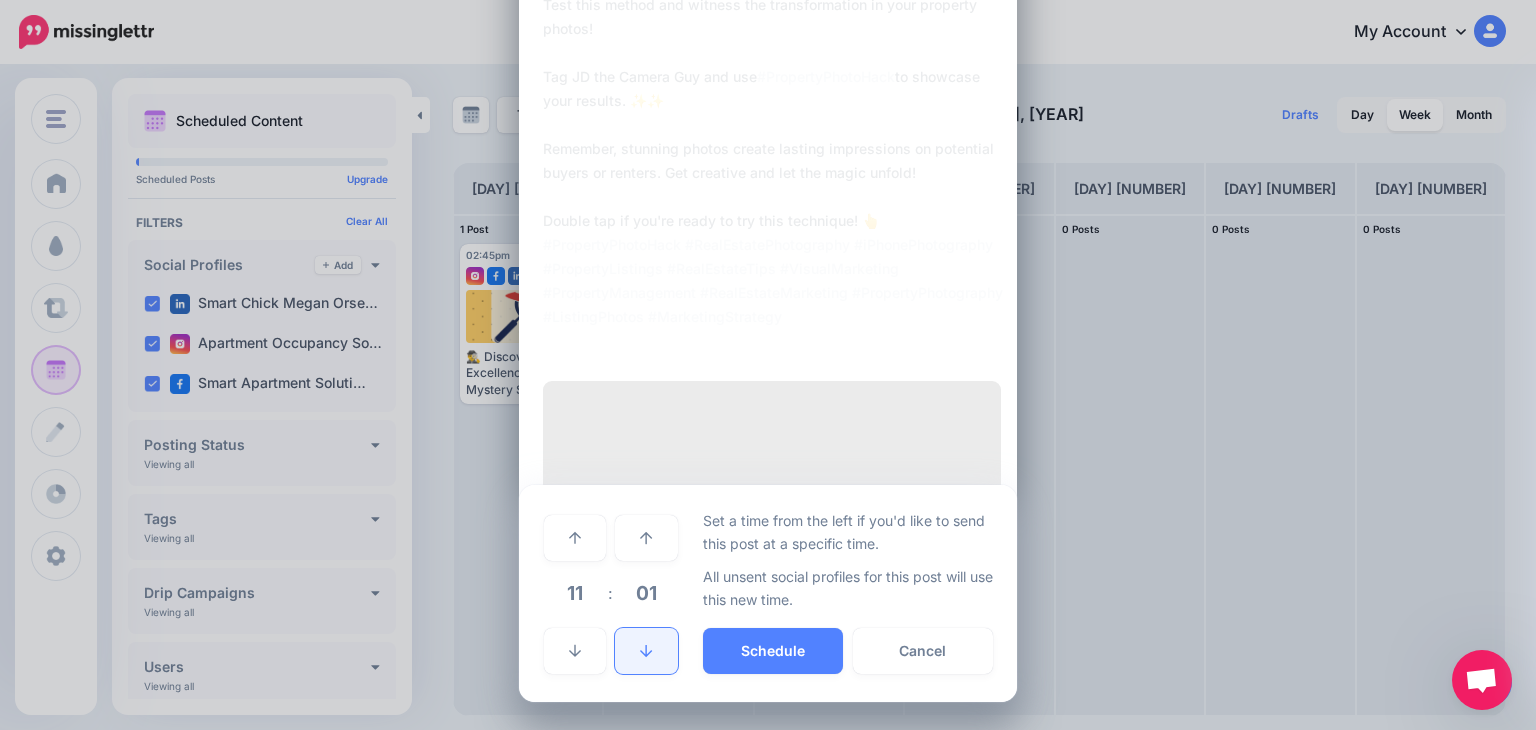 click 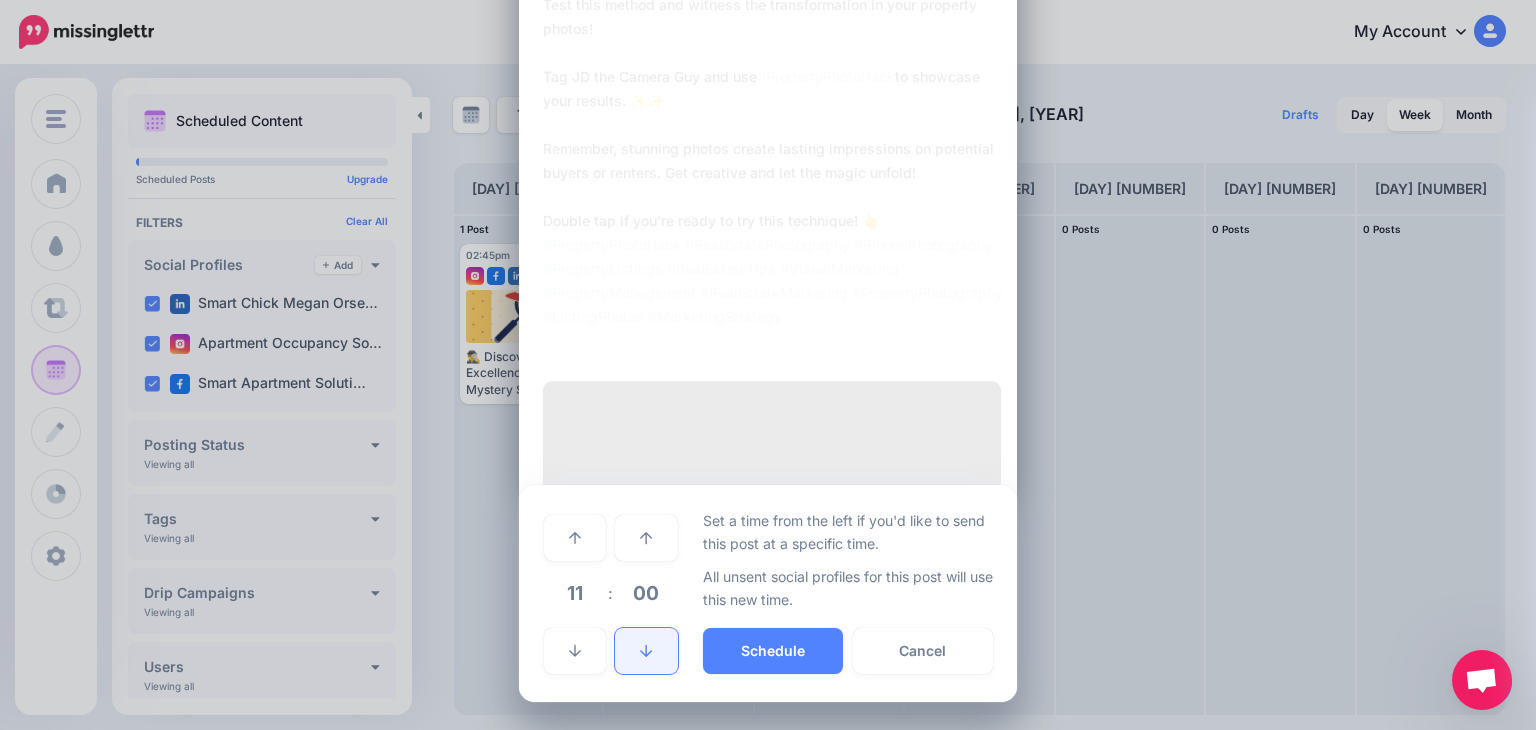 click 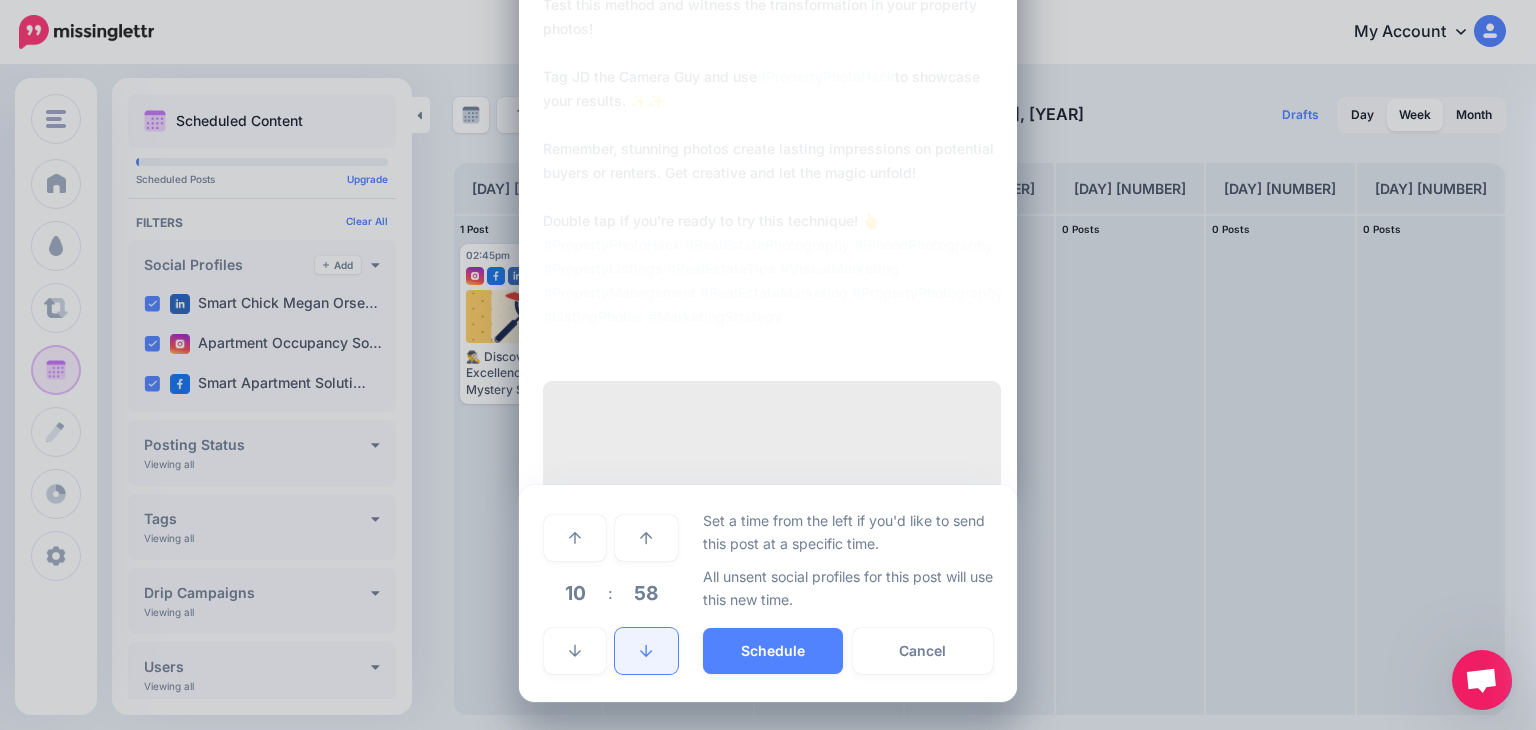 click 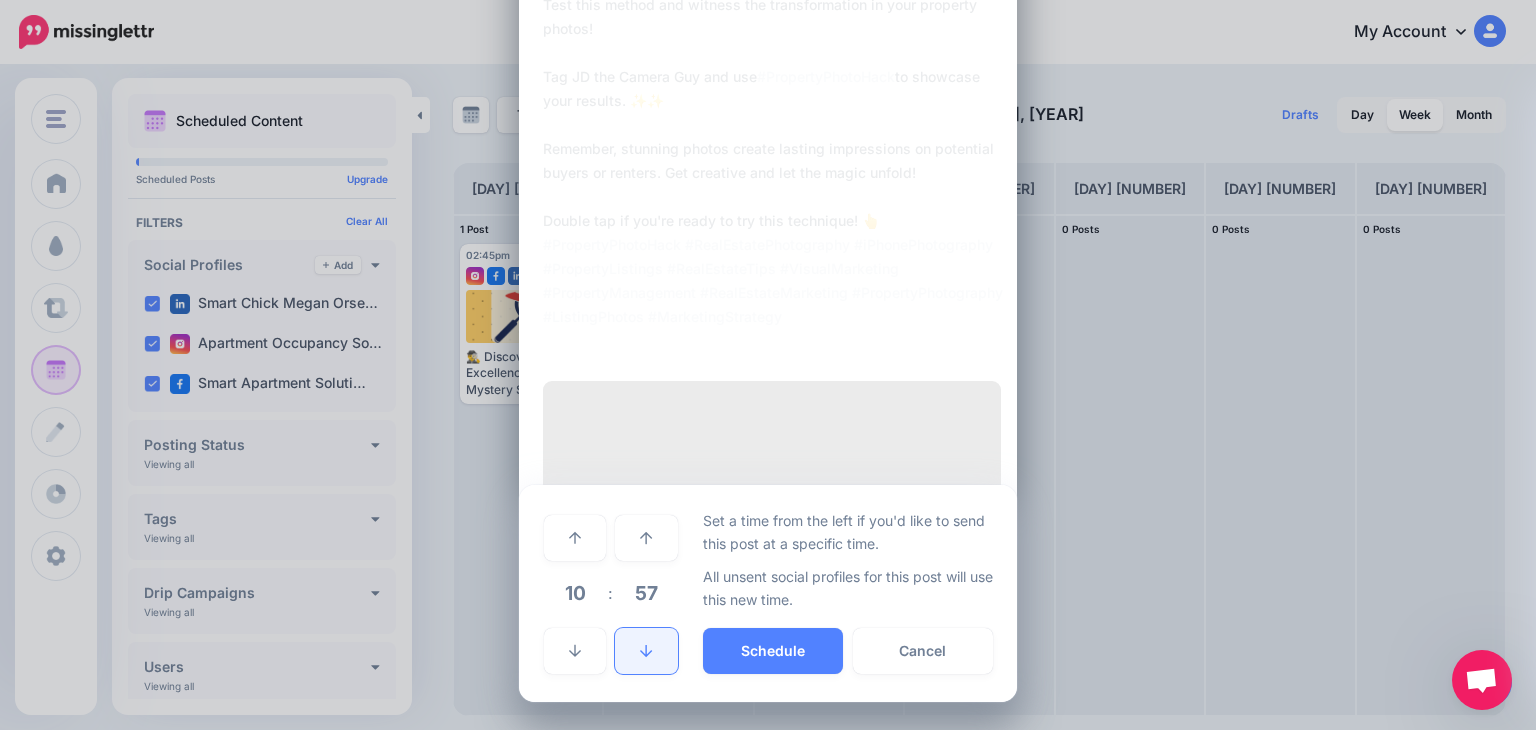 click 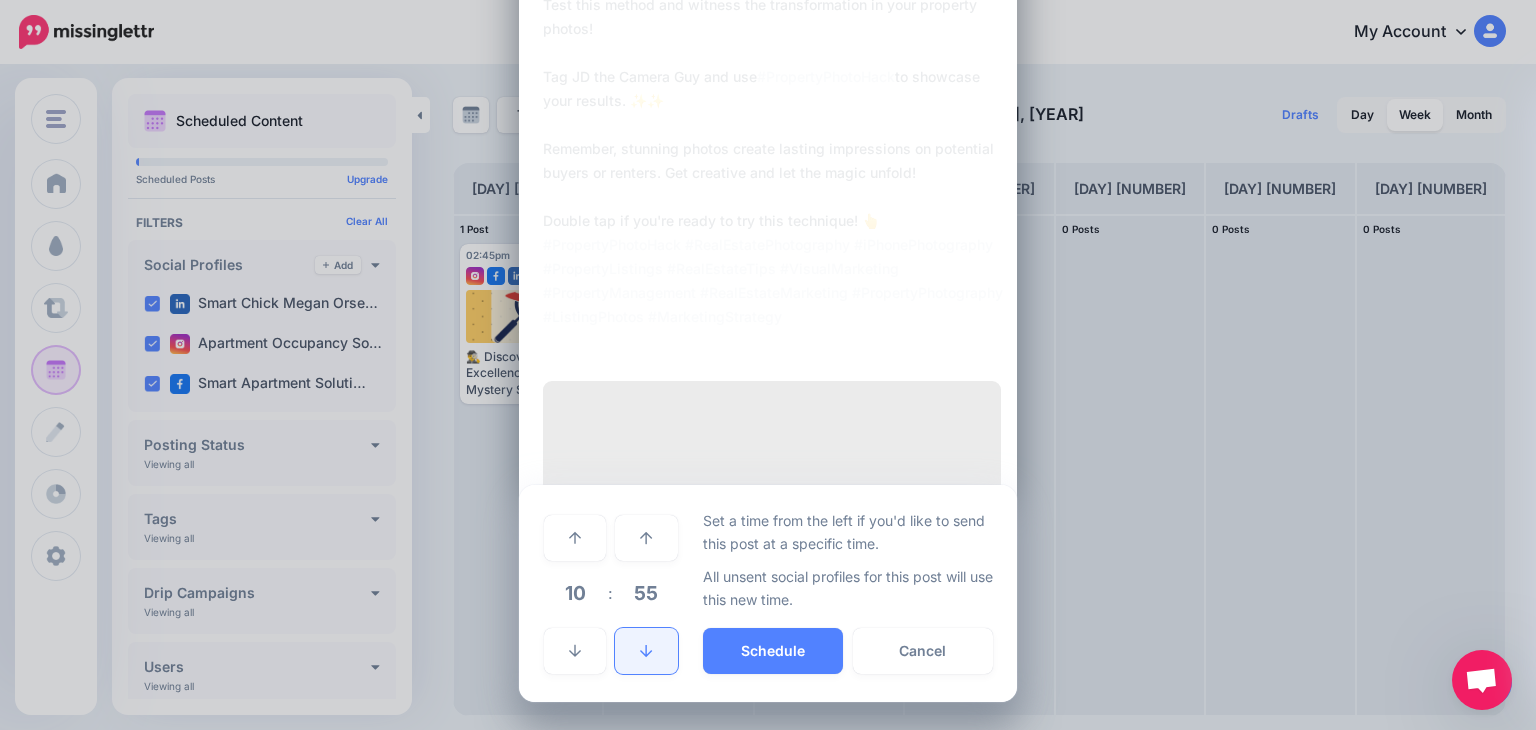 click 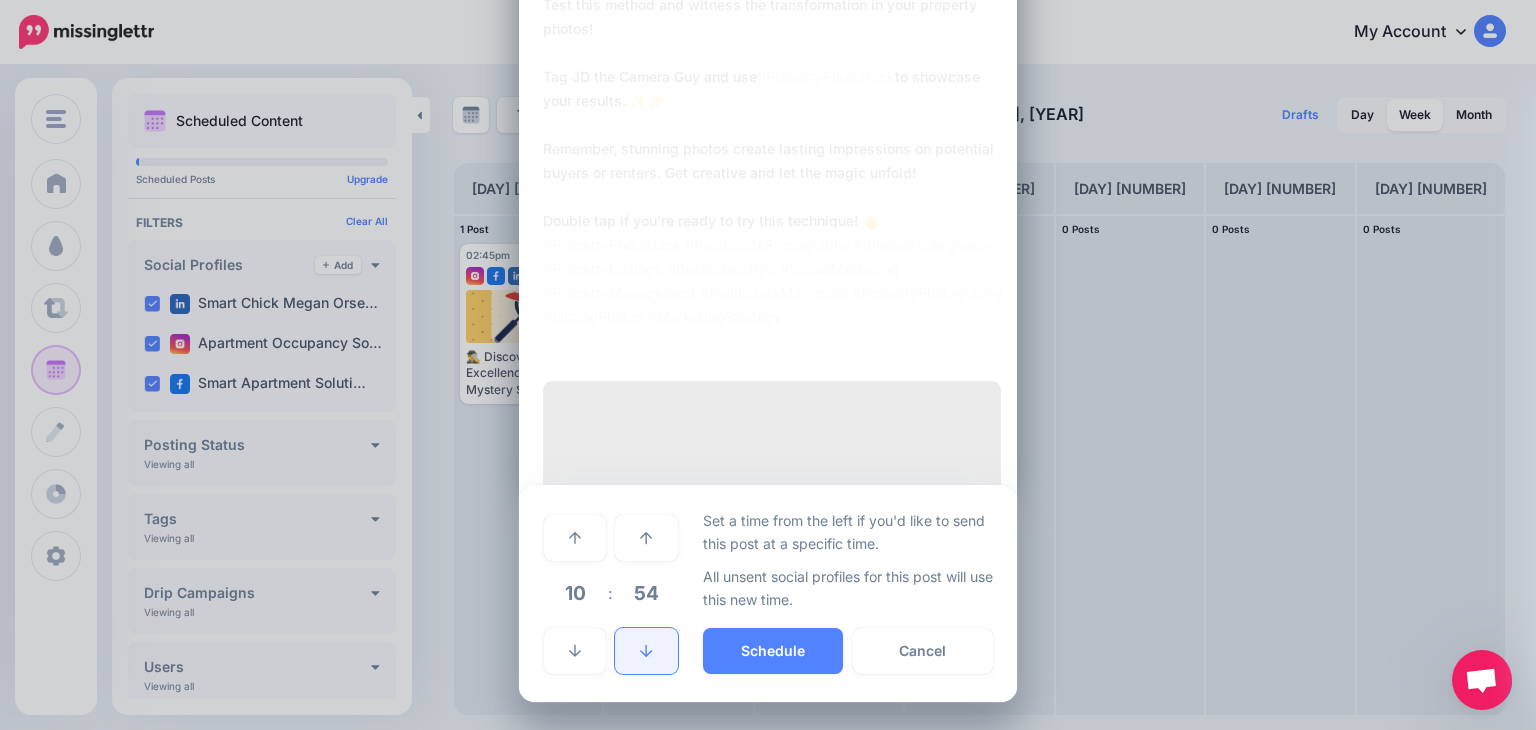 click 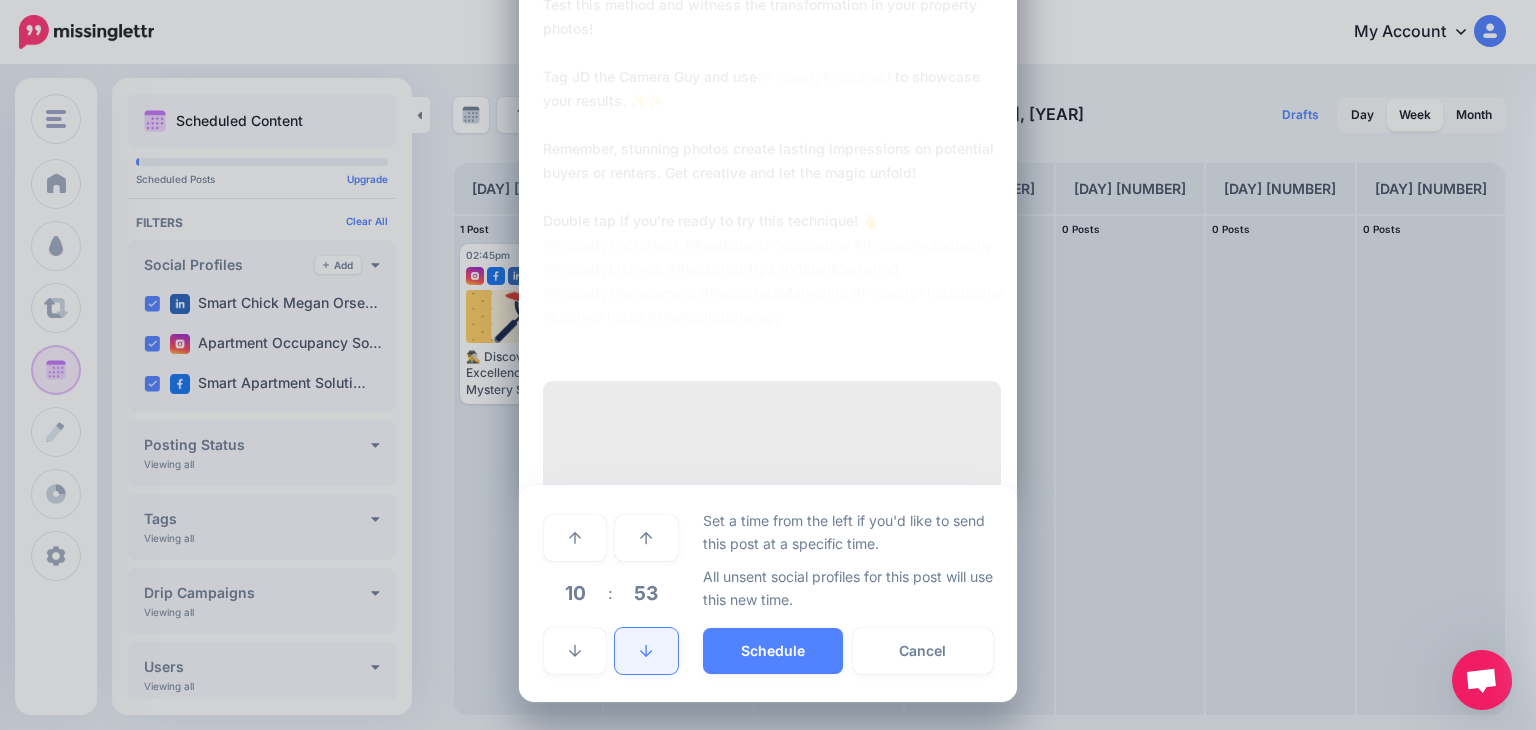 click 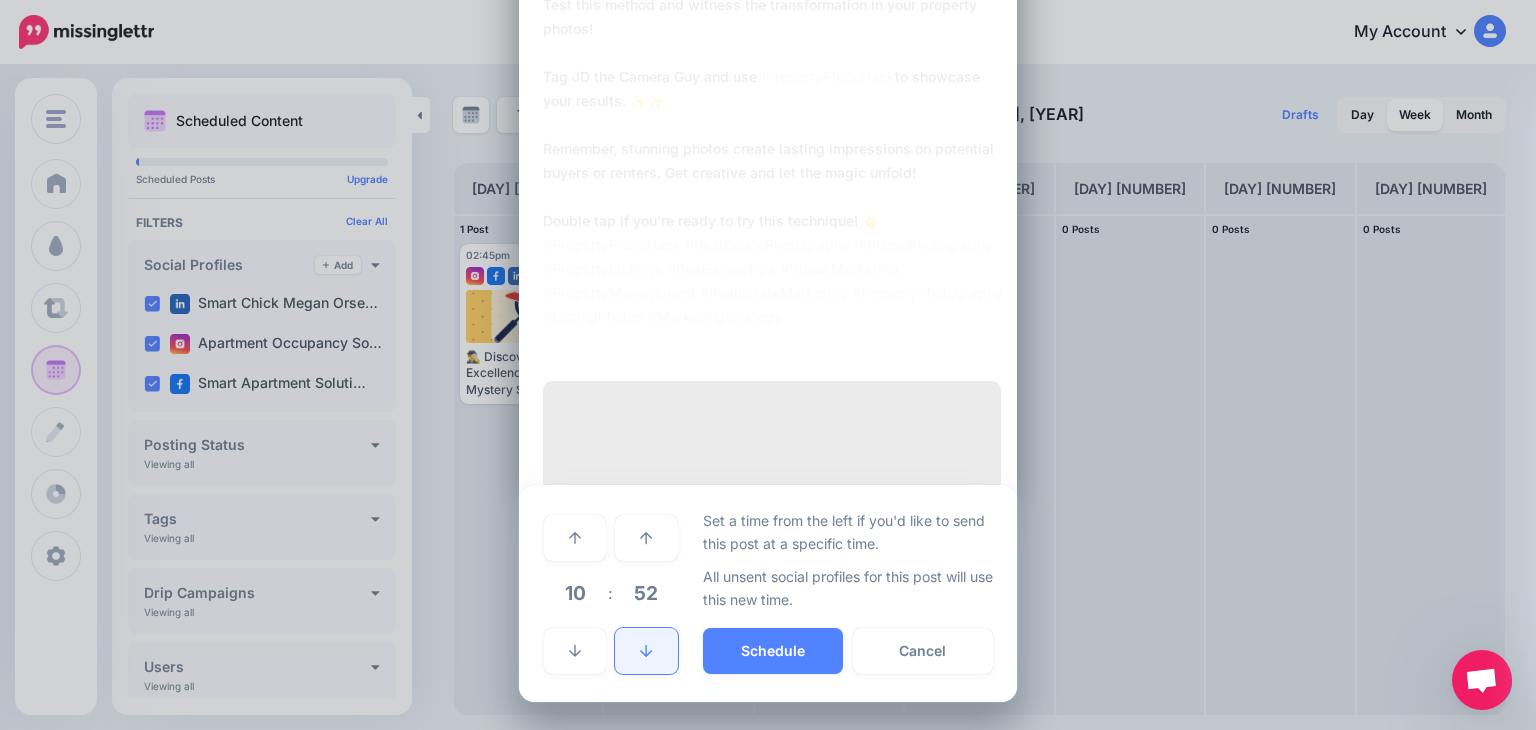 click 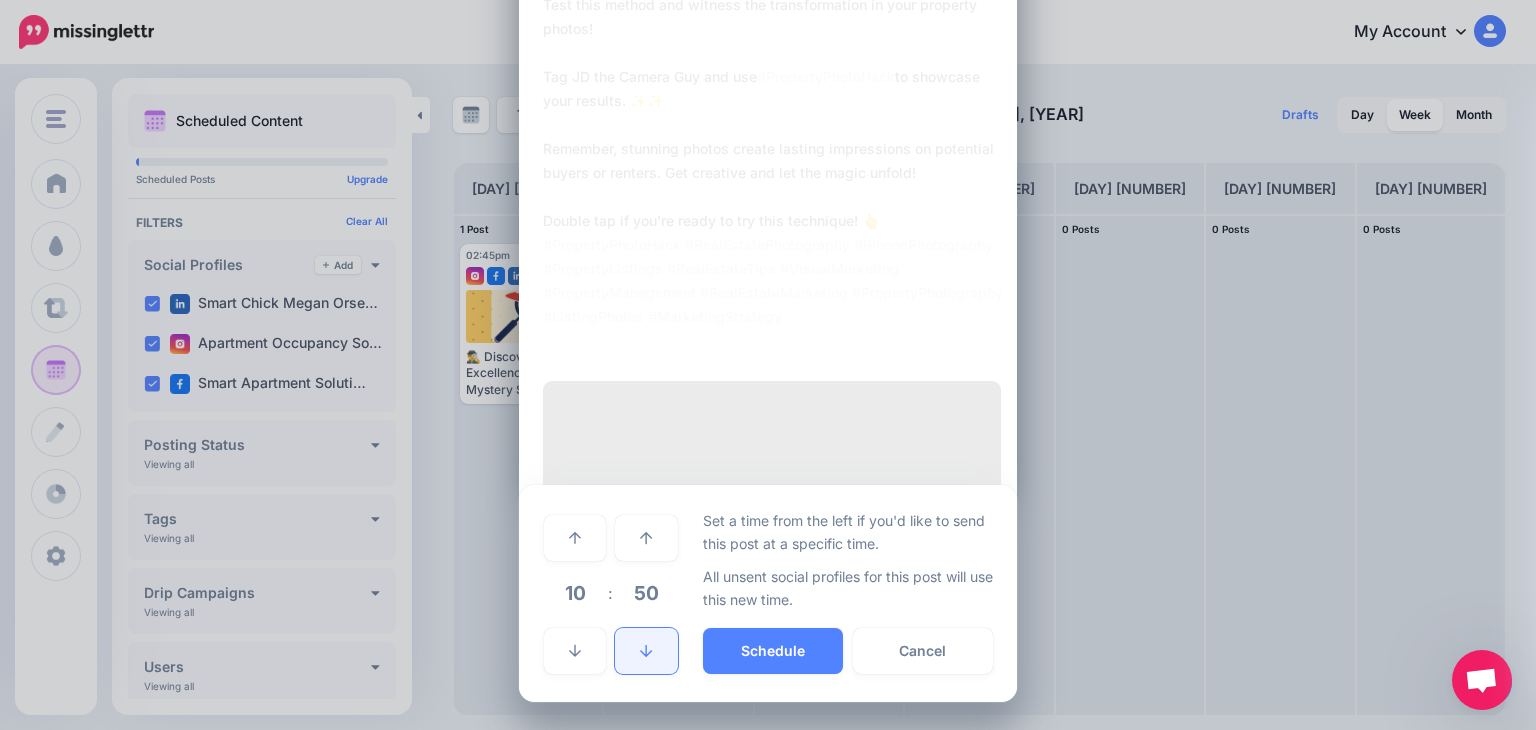click 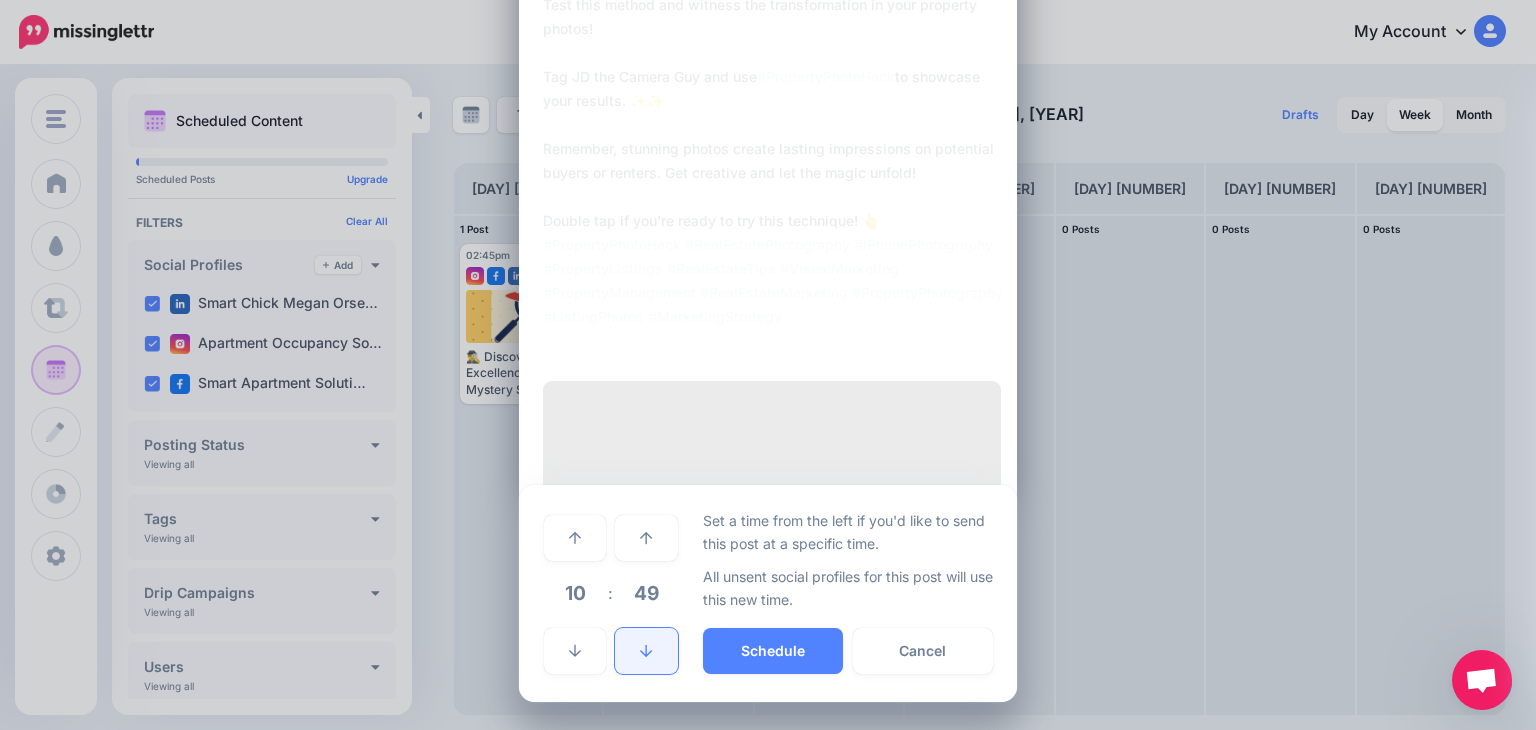 click 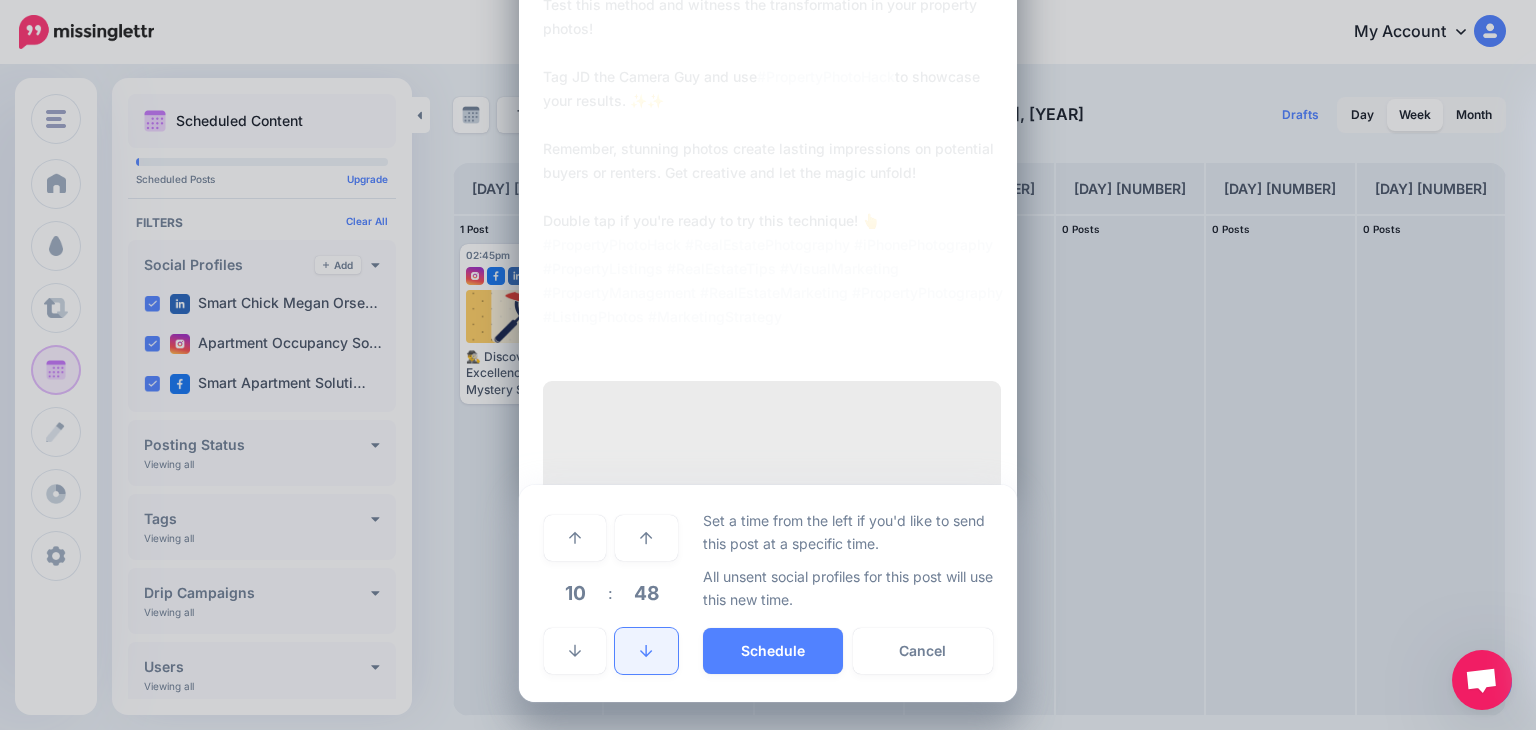 click 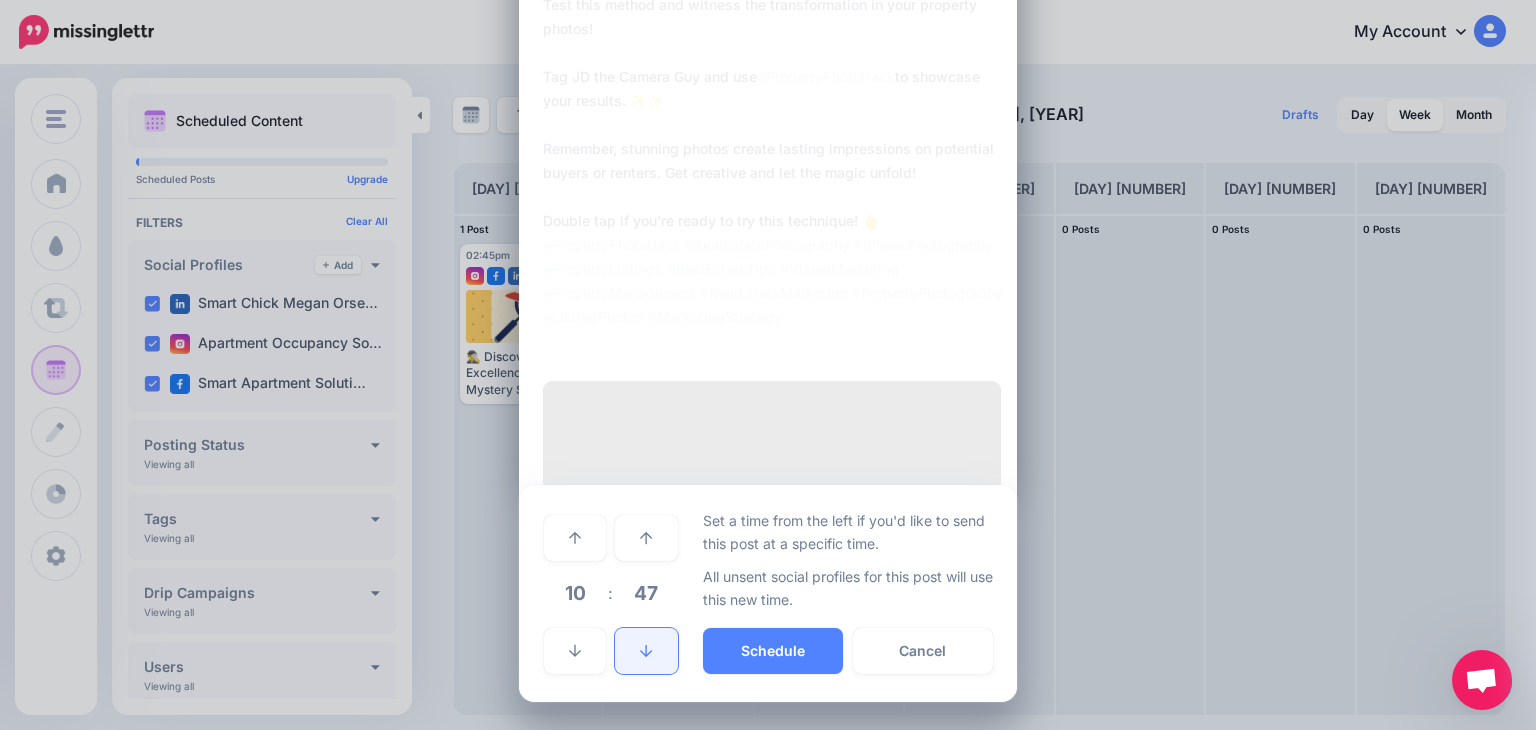 click 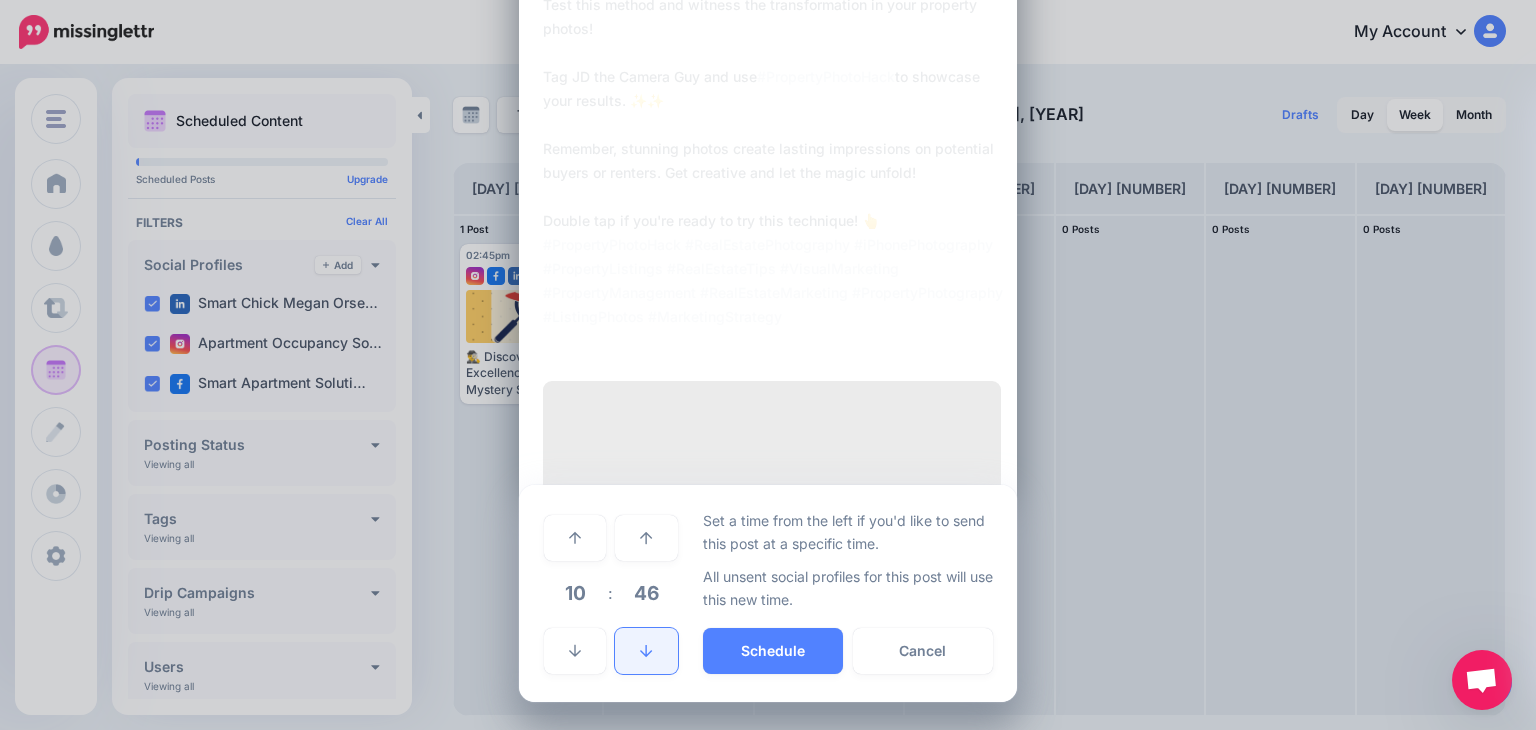 click 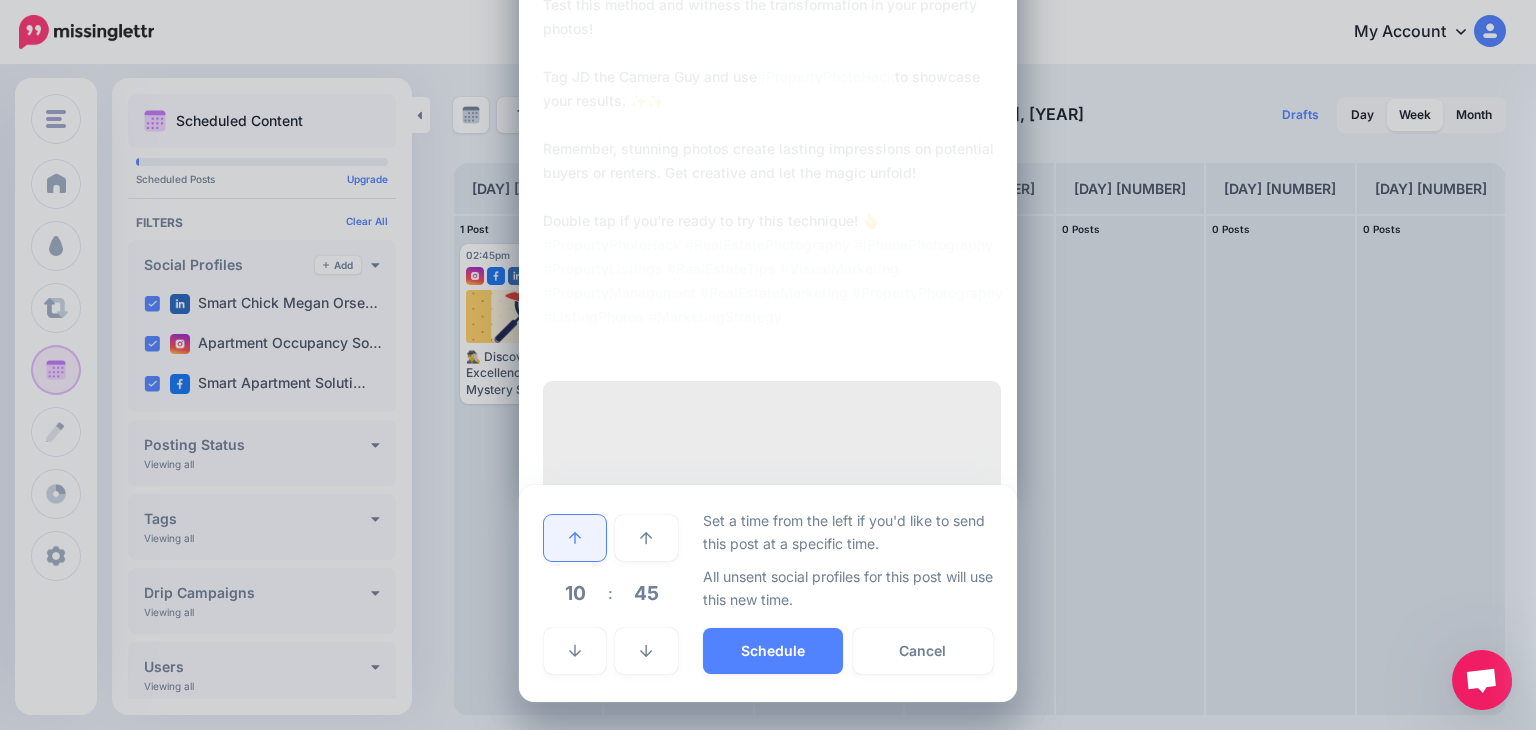 click 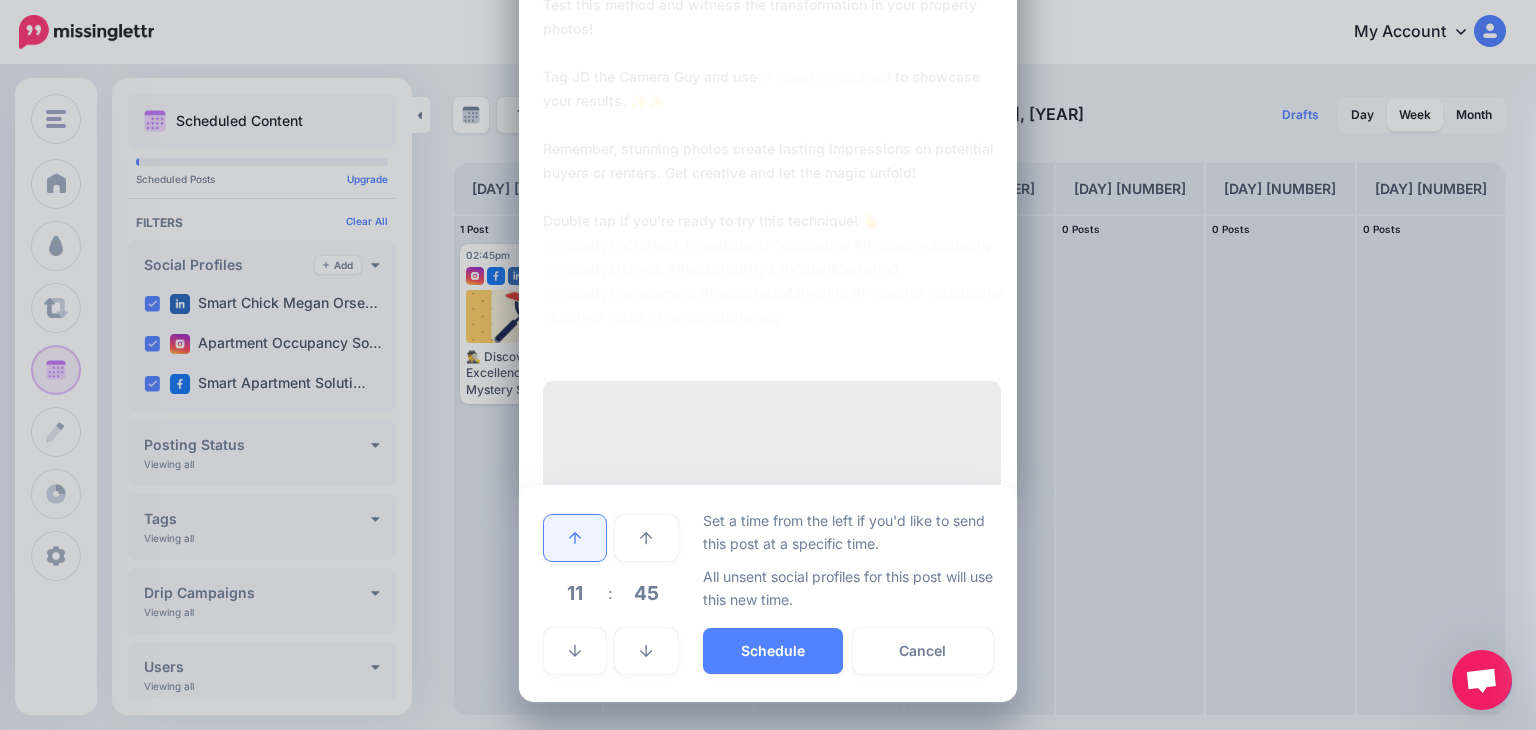 click 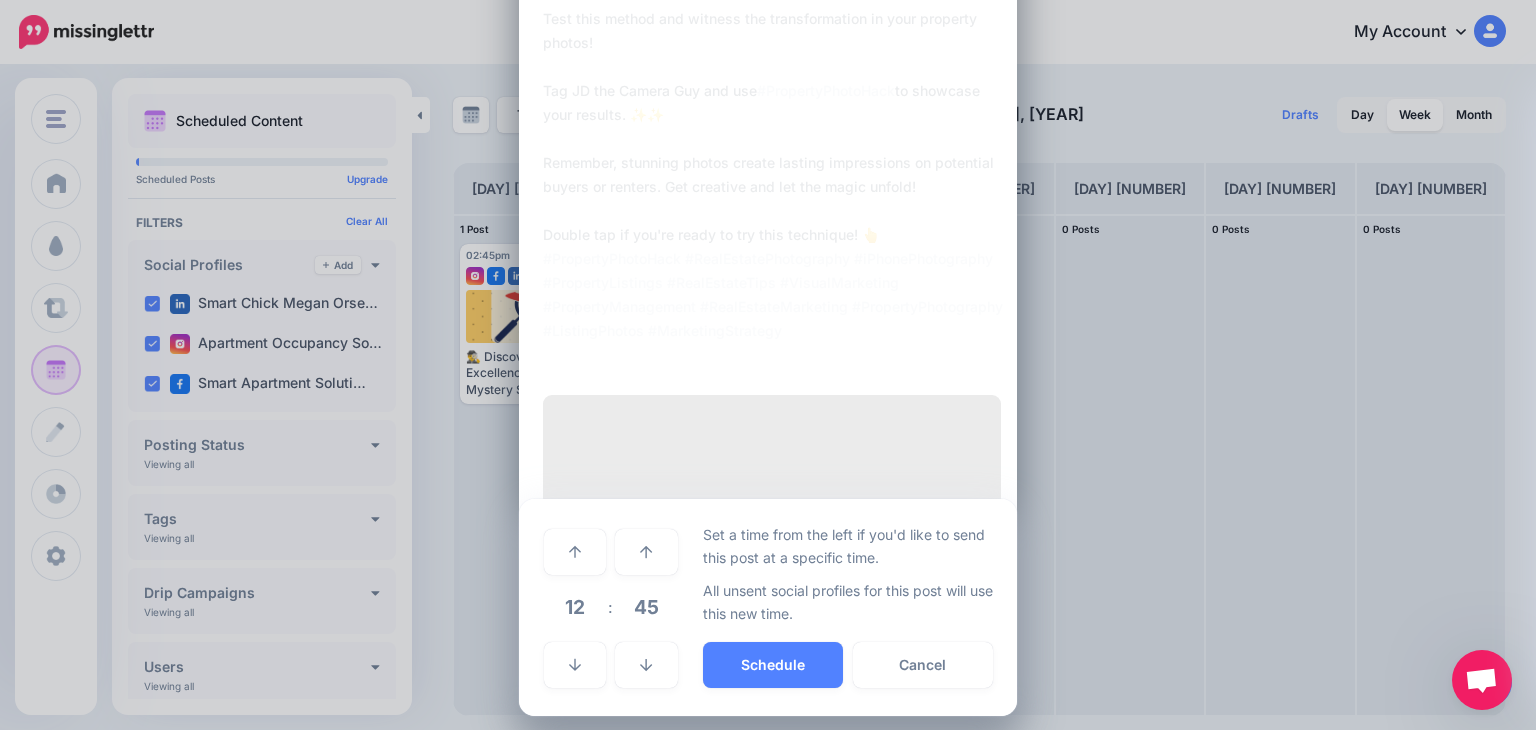 scroll, scrollTop: 732, scrollLeft: 0, axis: vertical 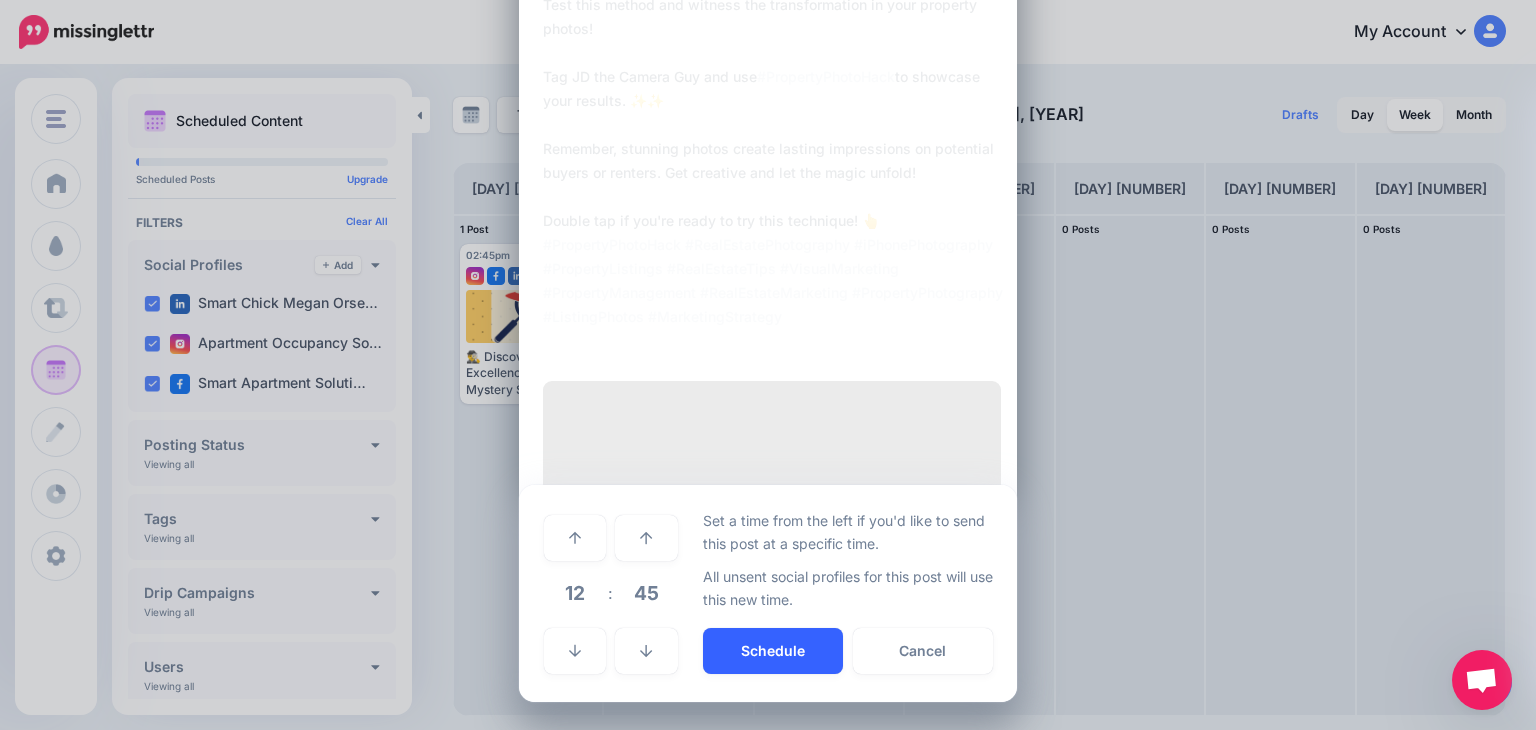 click on "Schedule" at bounding box center [773, 651] 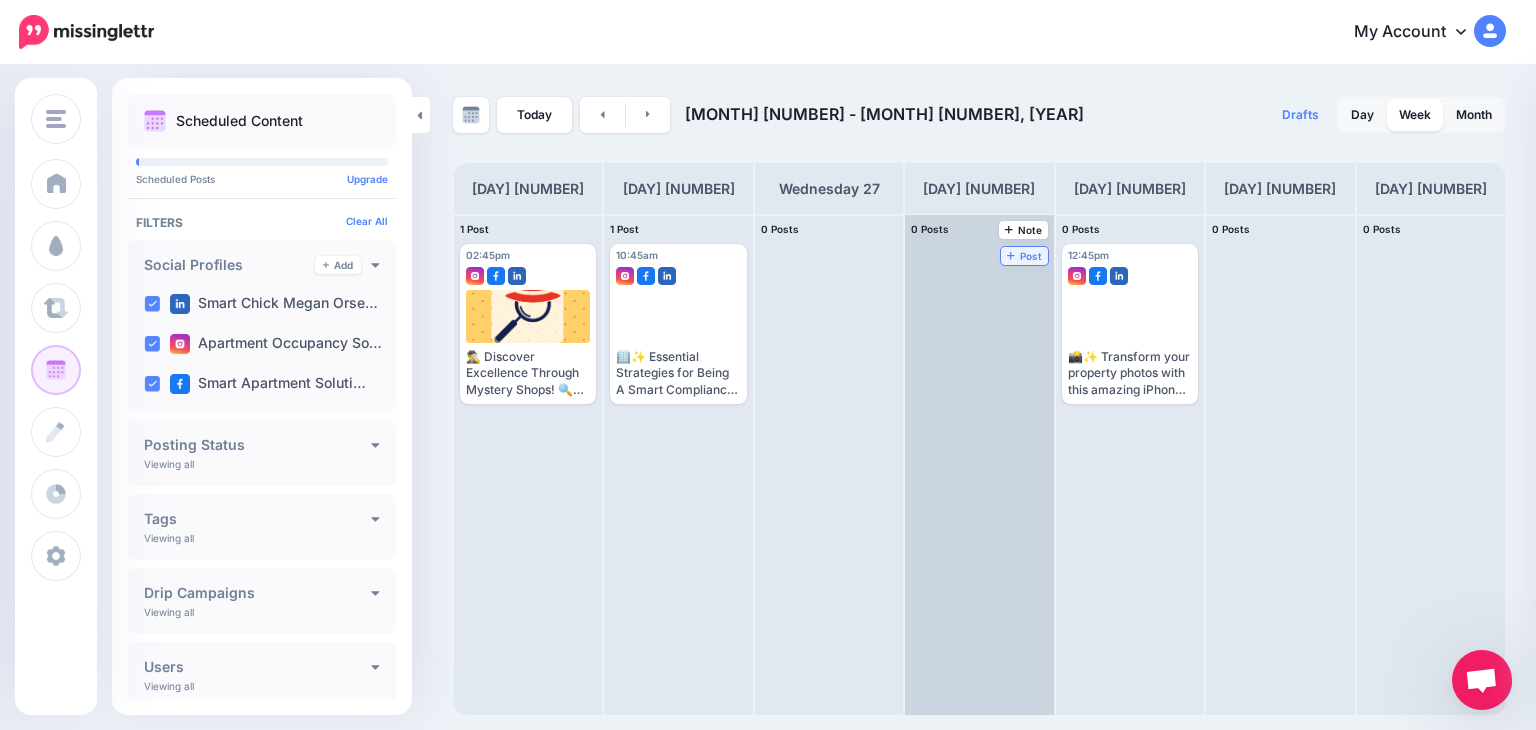 click on "Post" at bounding box center (1024, 256) 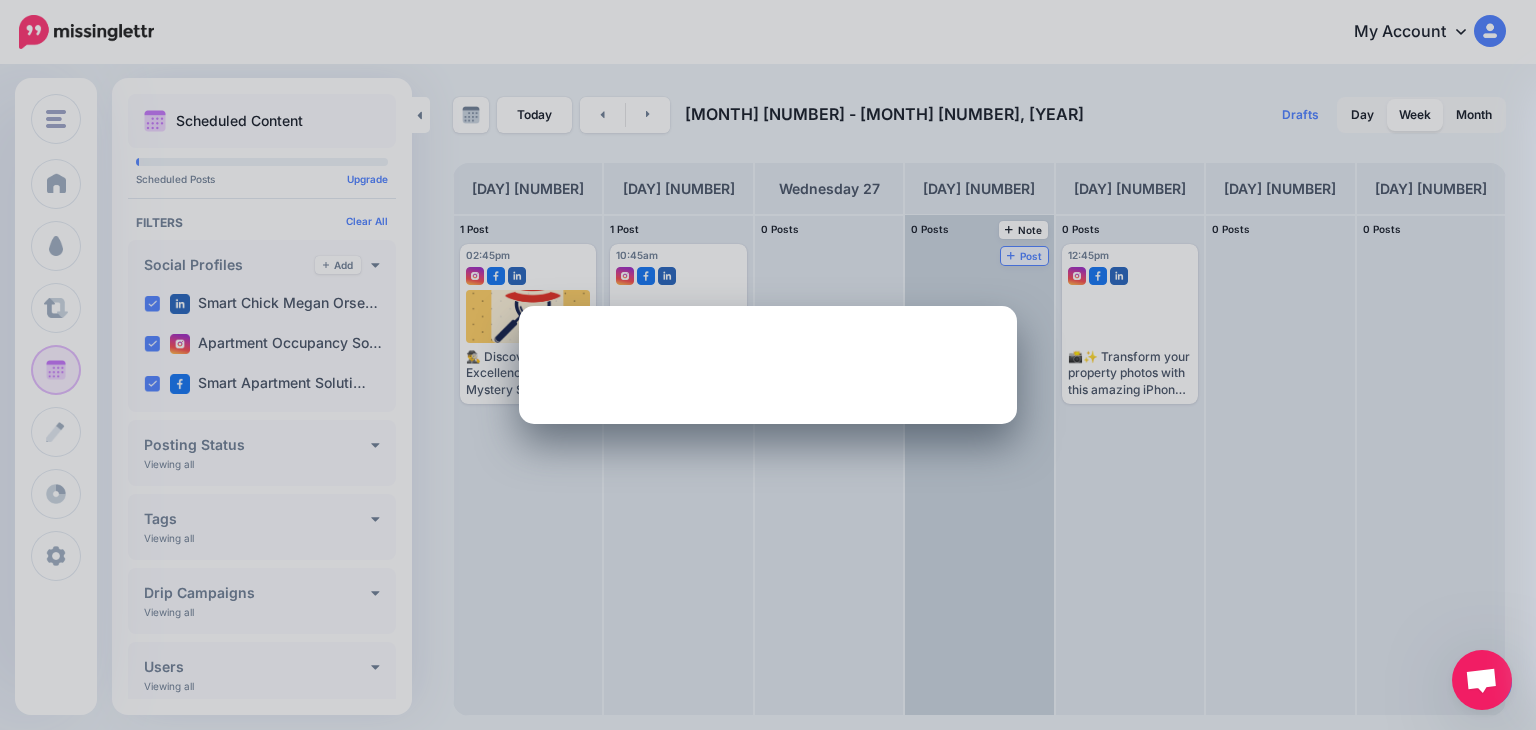 scroll, scrollTop: 0, scrollLeft: 0, axis: both 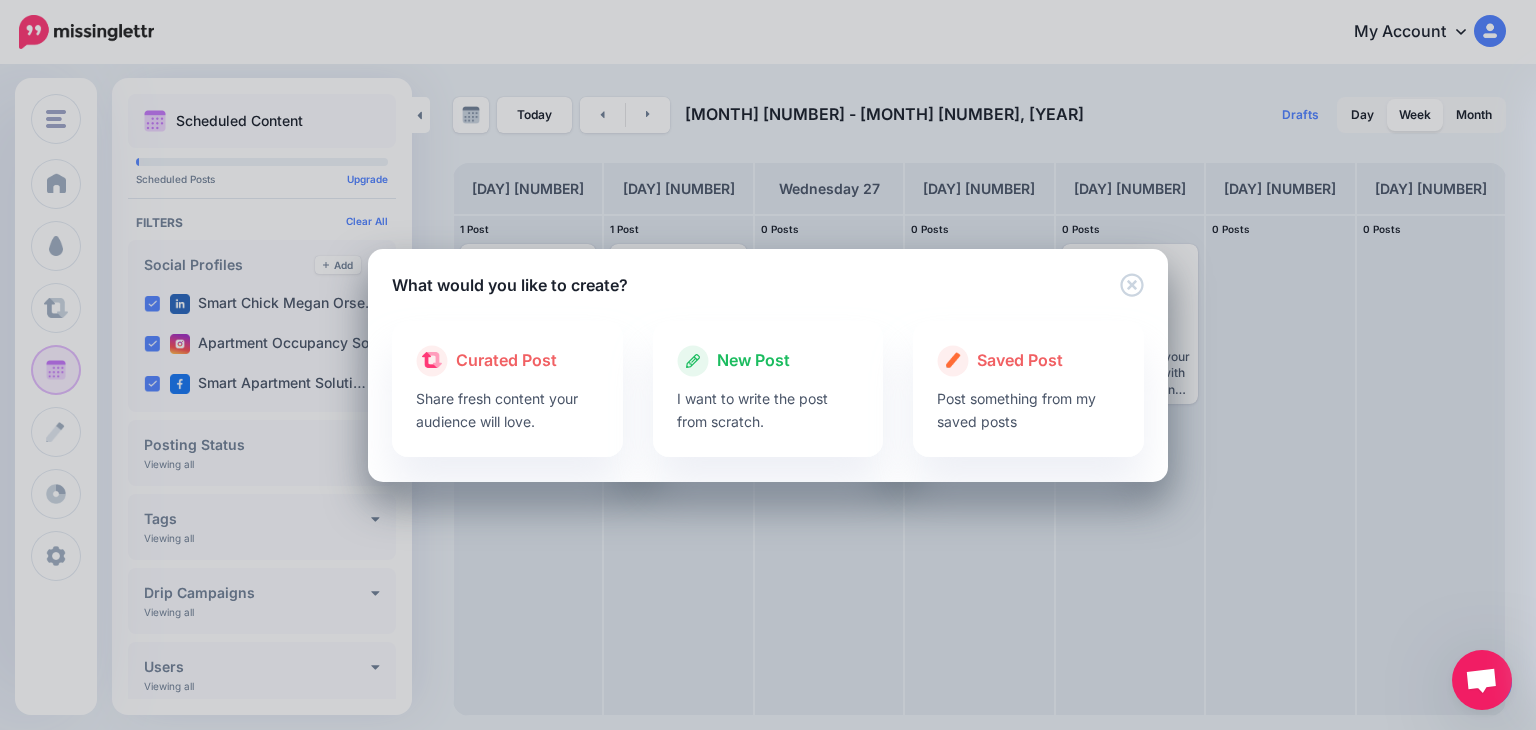 click 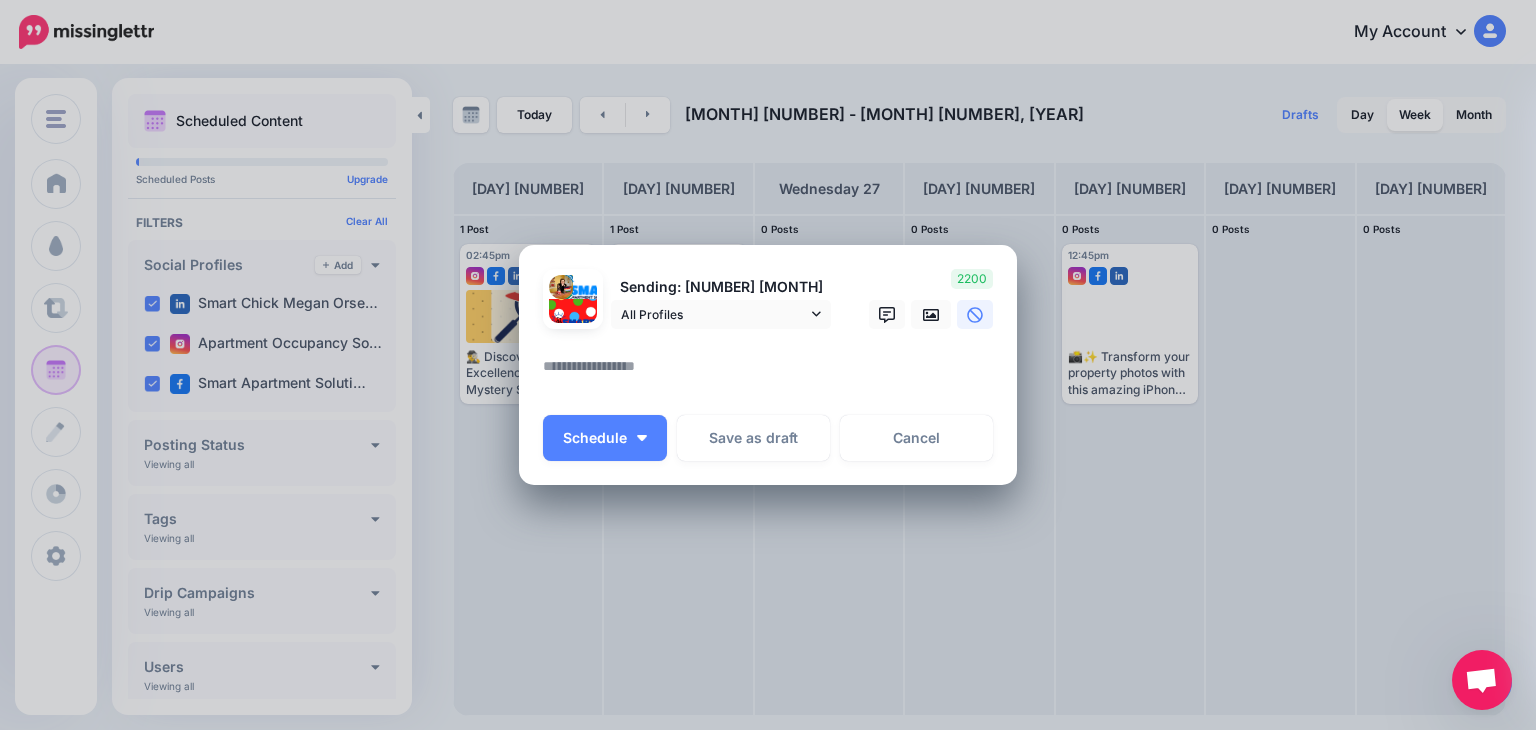 click at bounding box center [773, 373] 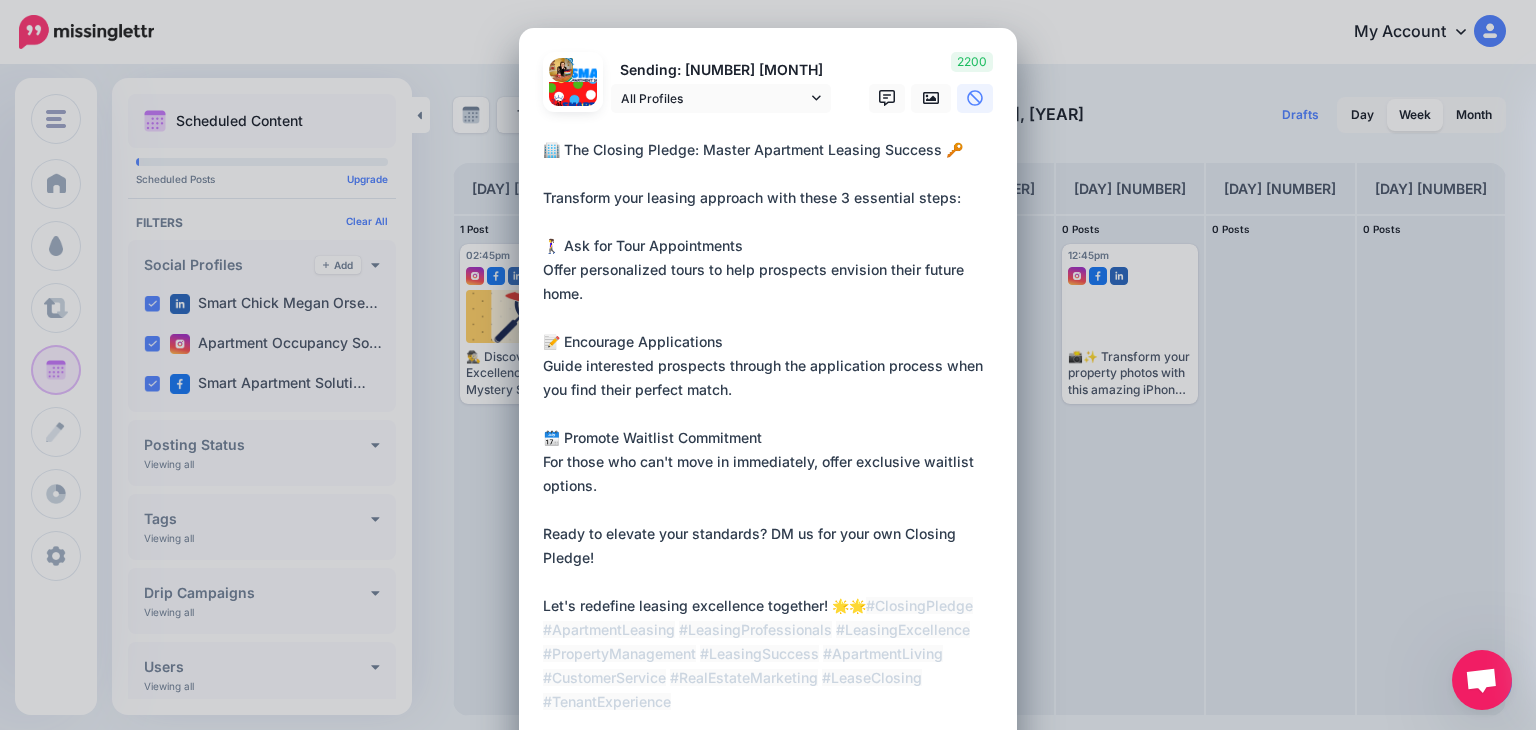 scroll, scrollTop: 4, scrollLeft: 0, axis: vertical 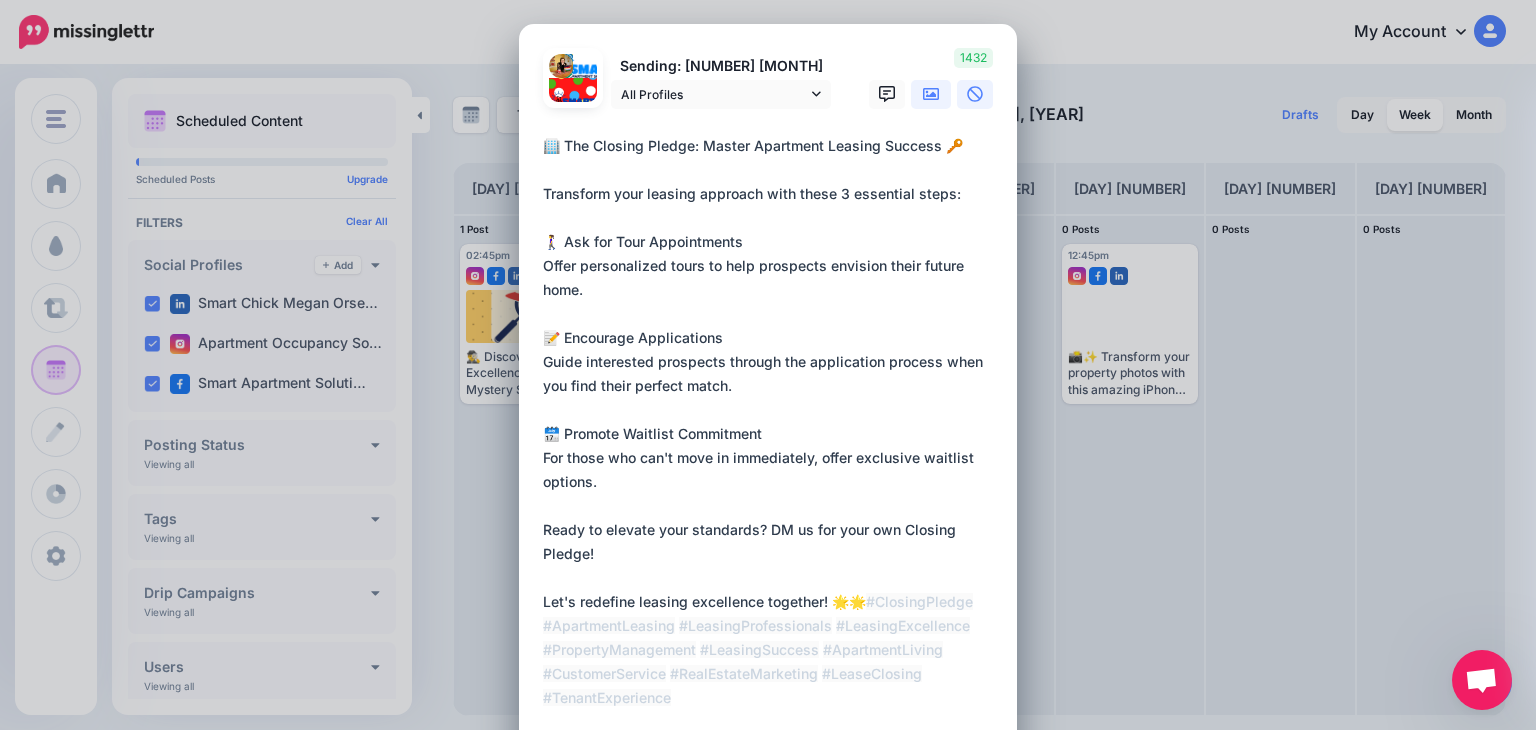 type on "**********" 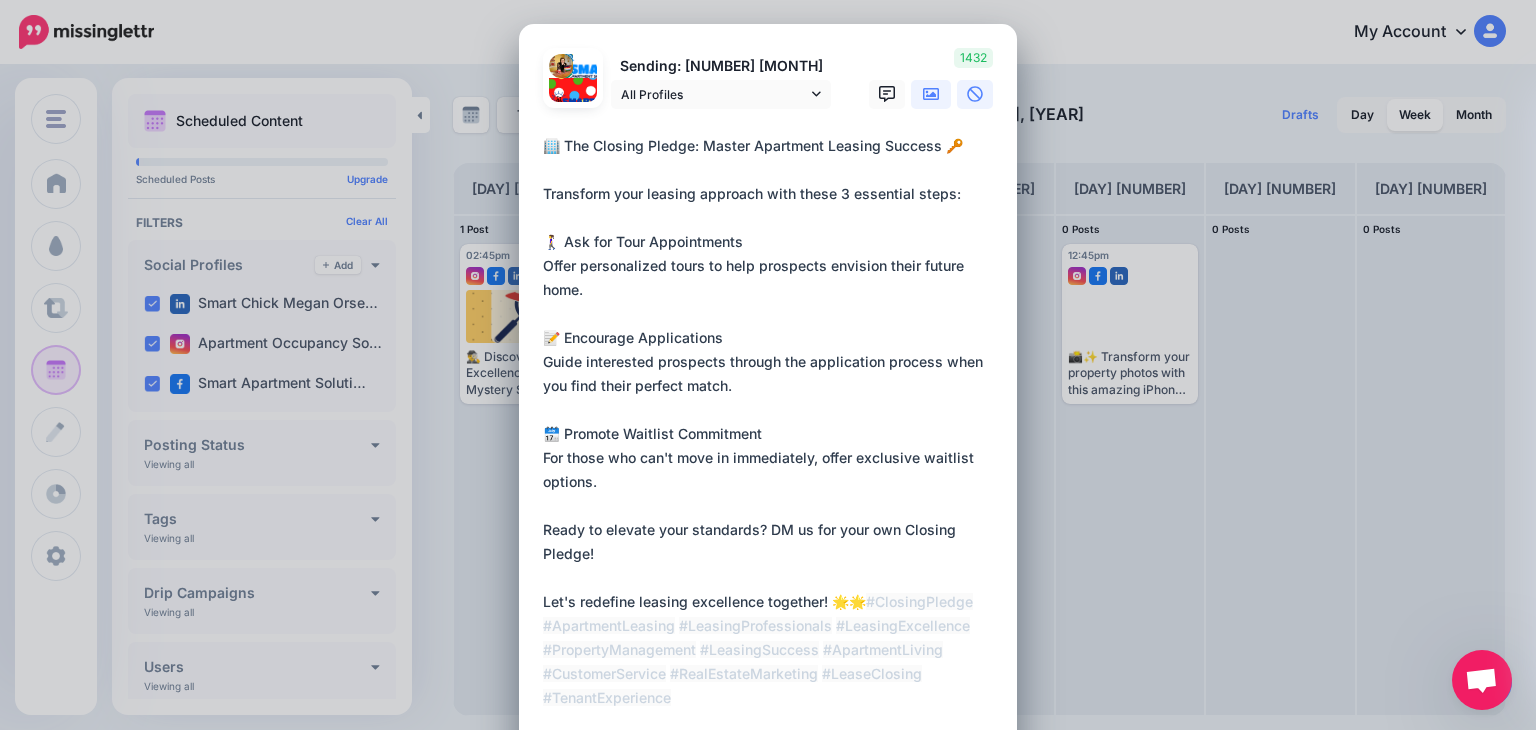 click 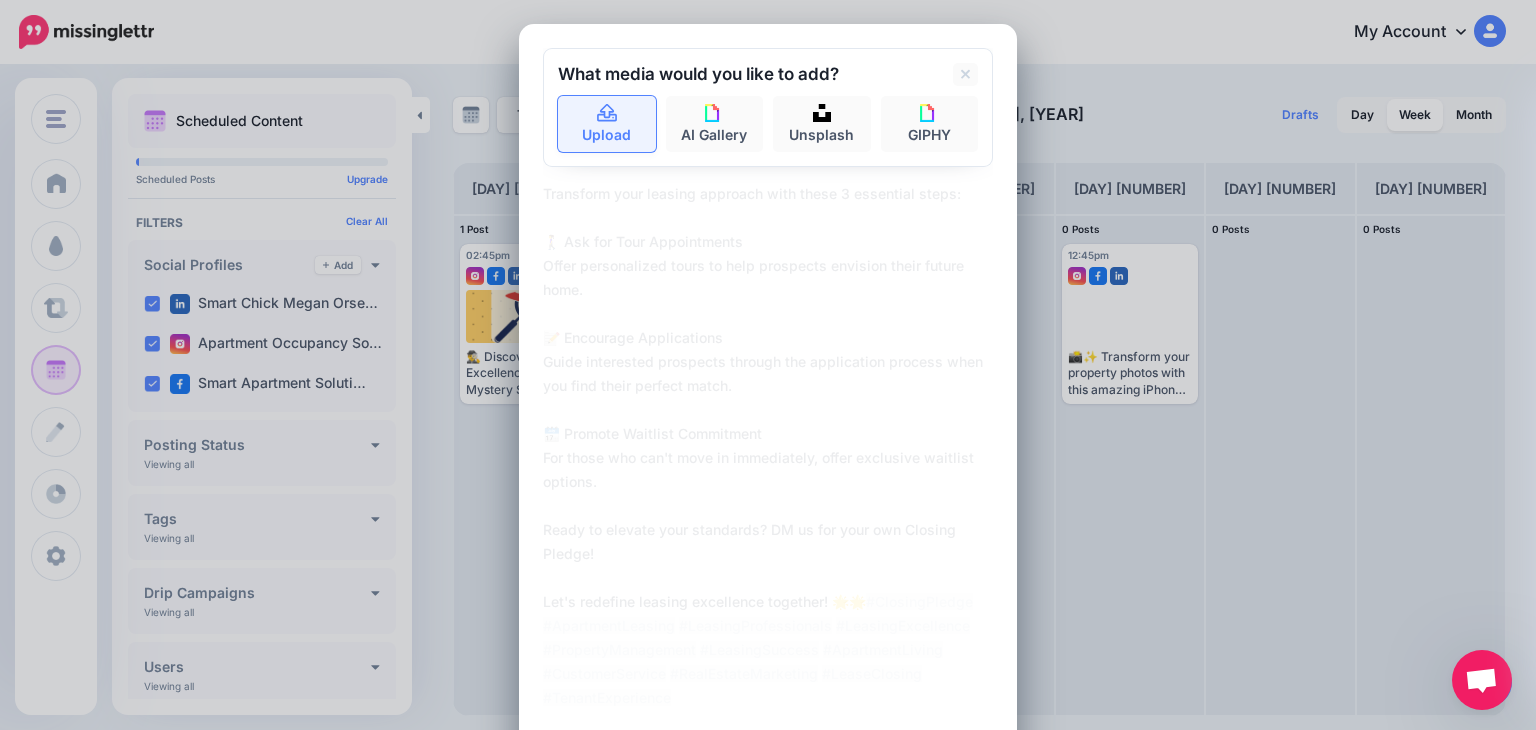 click on "Upload" at bounding box center (607, 124) 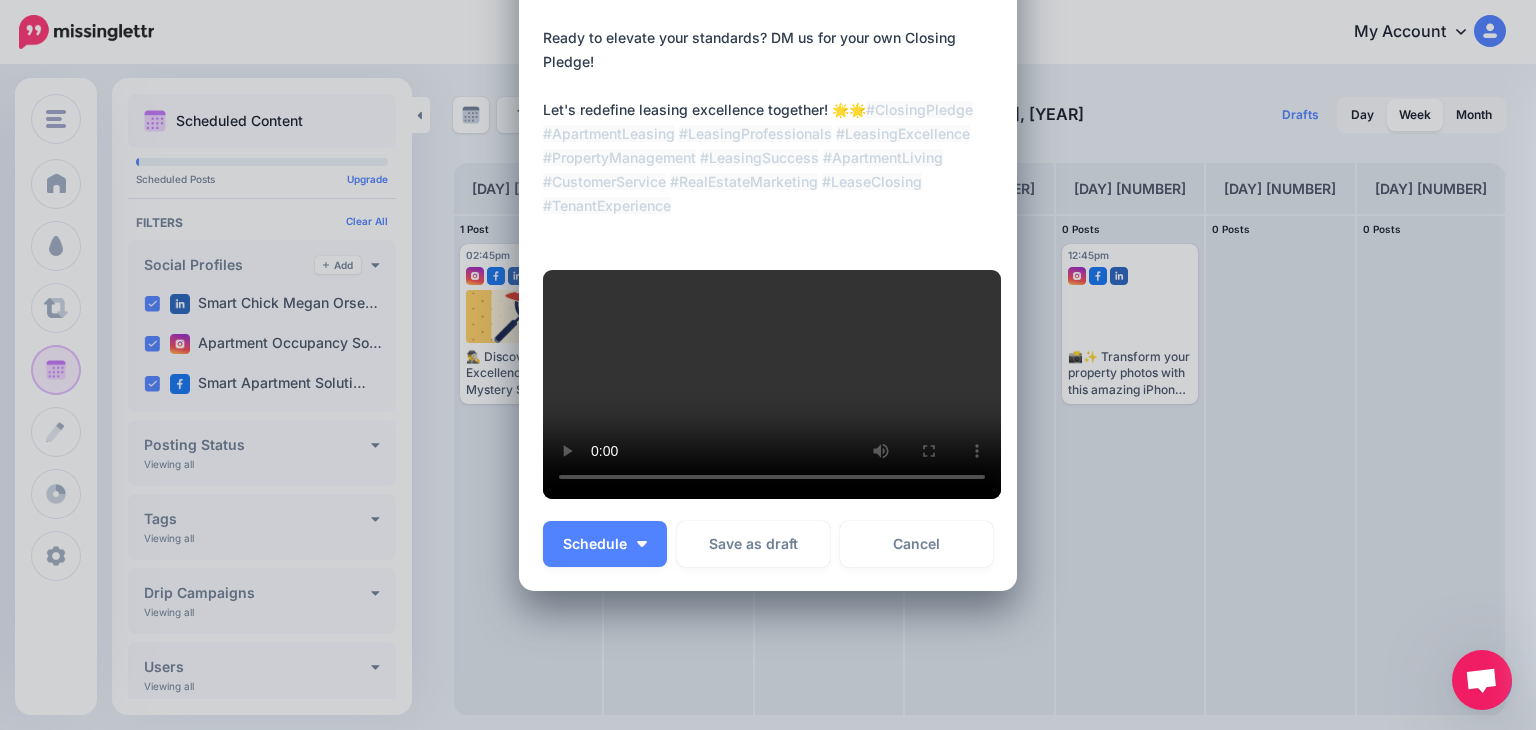 scroll, scrollTop: 497, scrollLeft: 0, axis: vertical 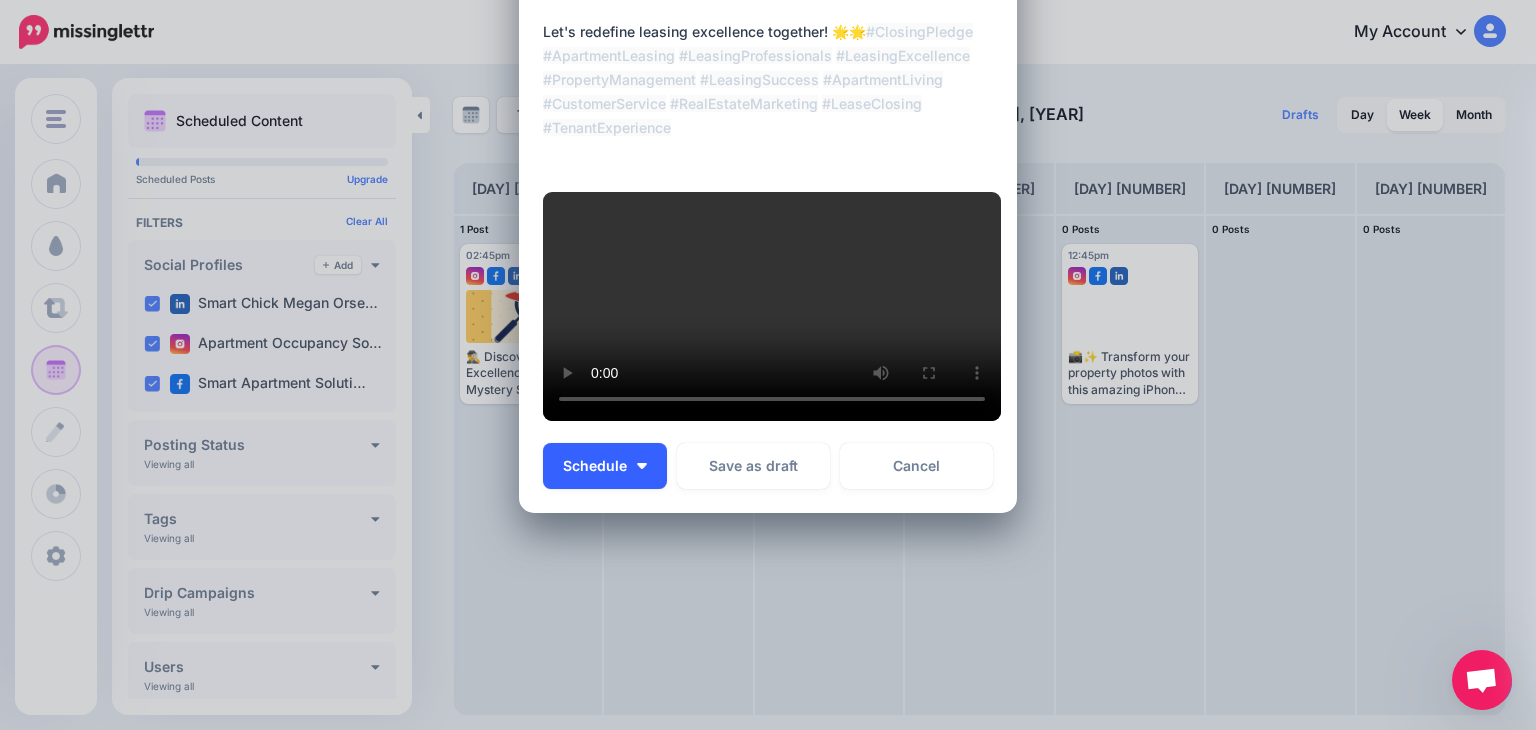 click on "Schedule" at bounding box center (595, 466) 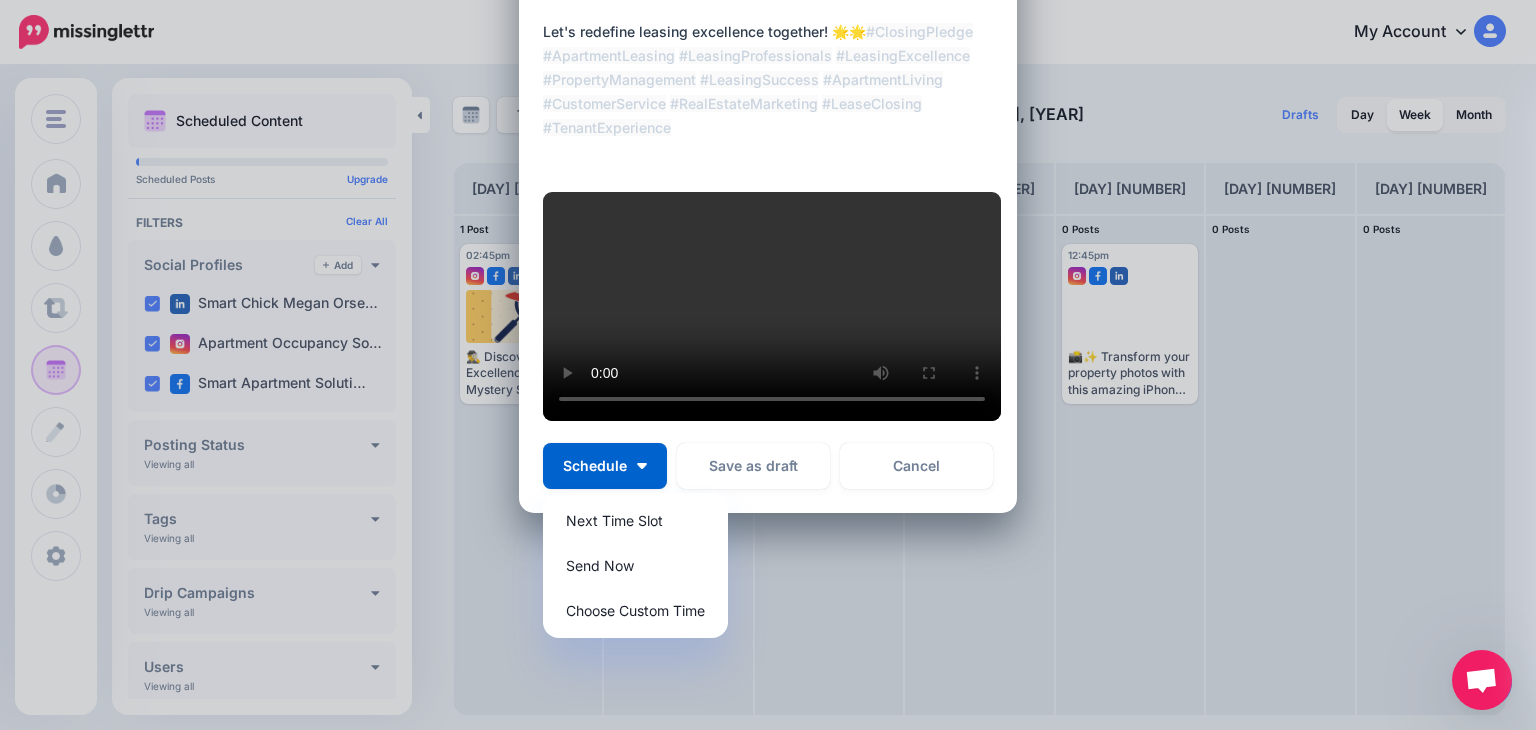 scroll, scrollTop: 802, scrollLeft: 0, axis: vertical 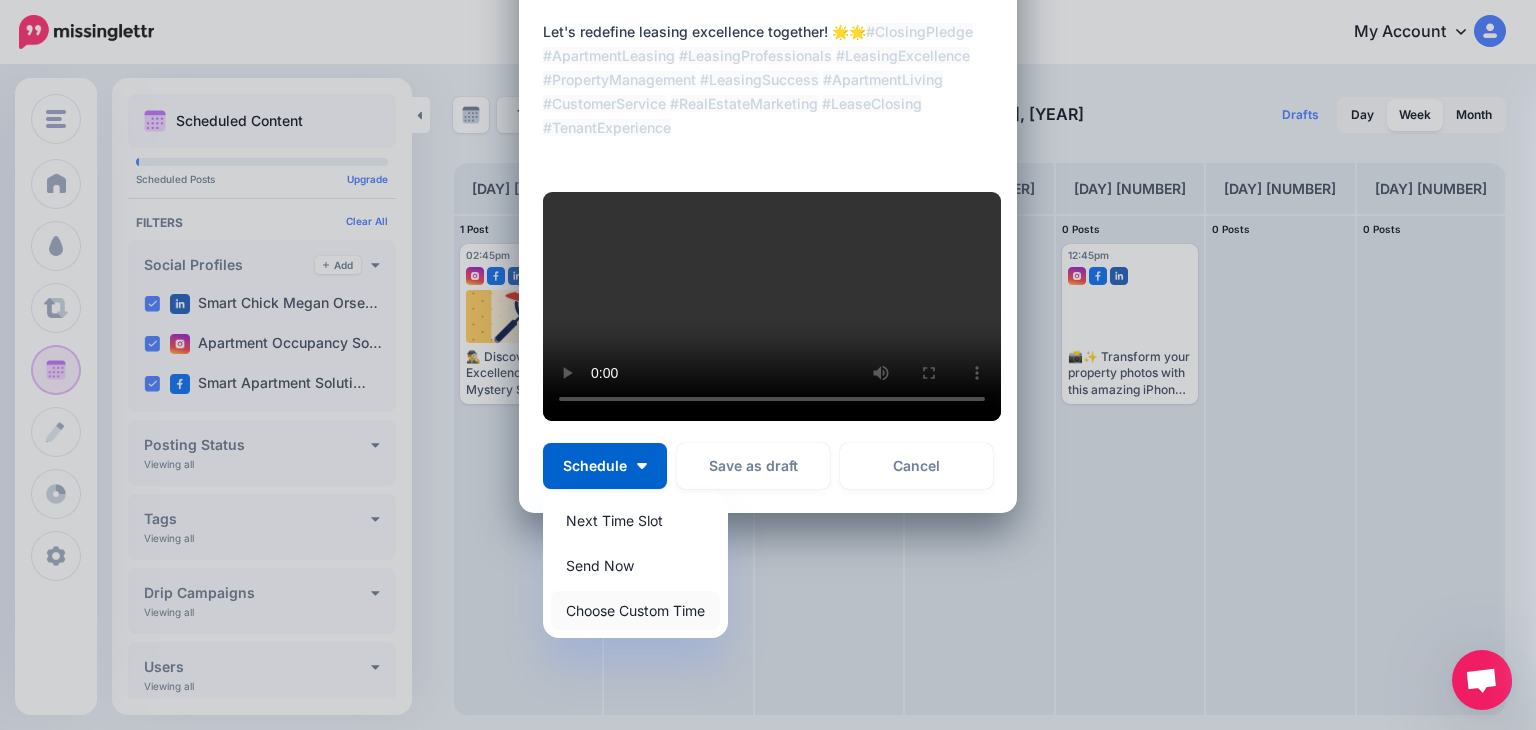 click on "Choose Custom Time" at bounding box center (635, 610) 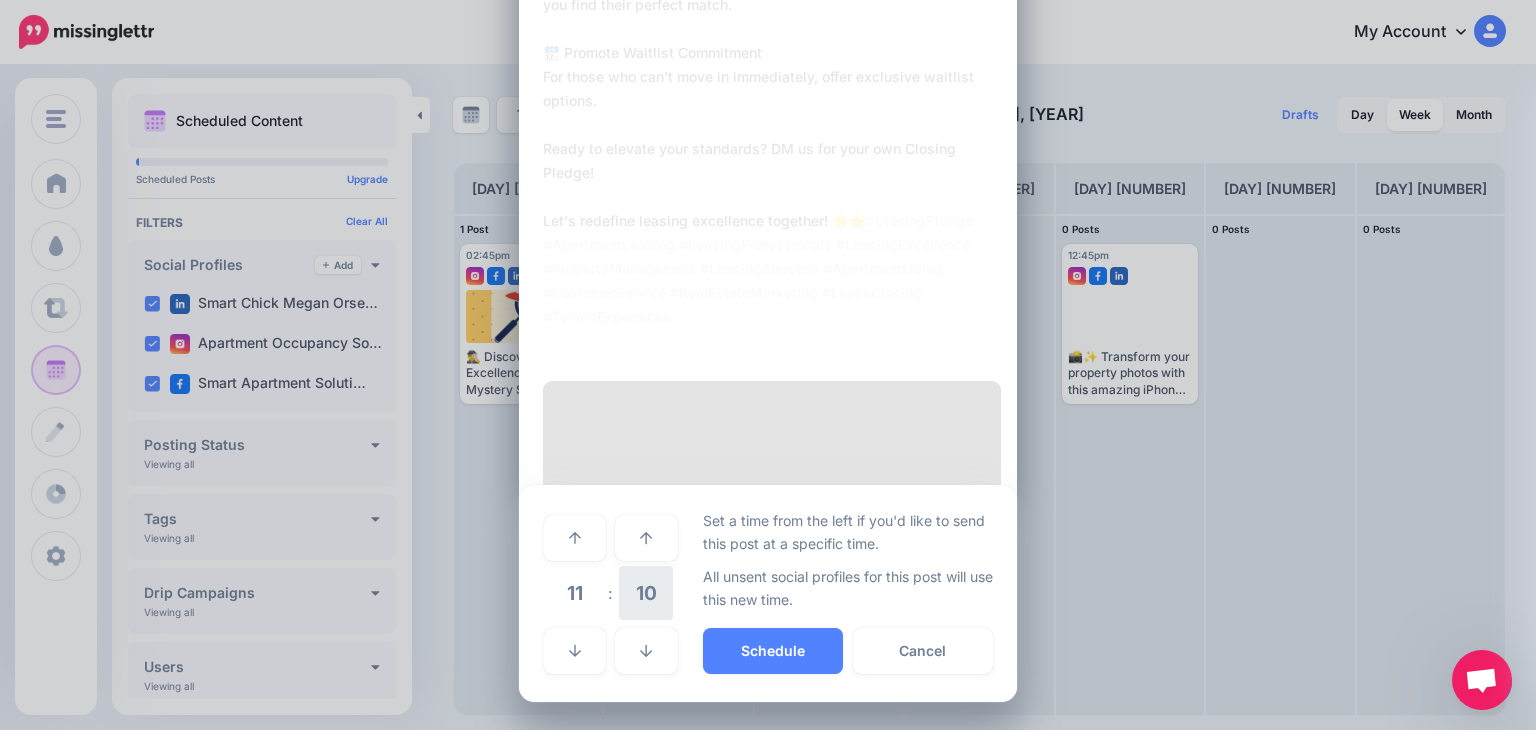 scroll, scrollTop: 612, scrollLeft: 0, axis: vertical 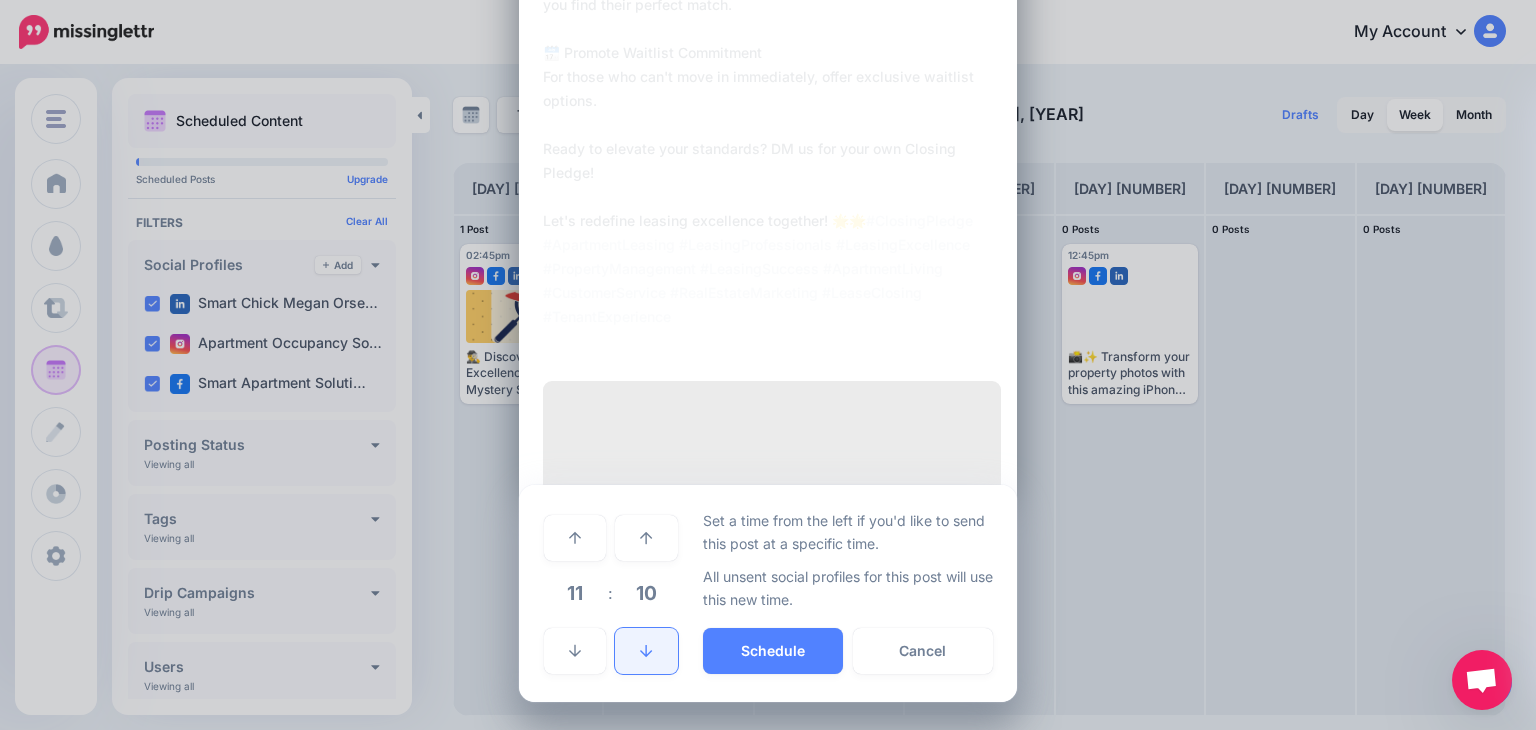 click at bounding box center [646, 651] 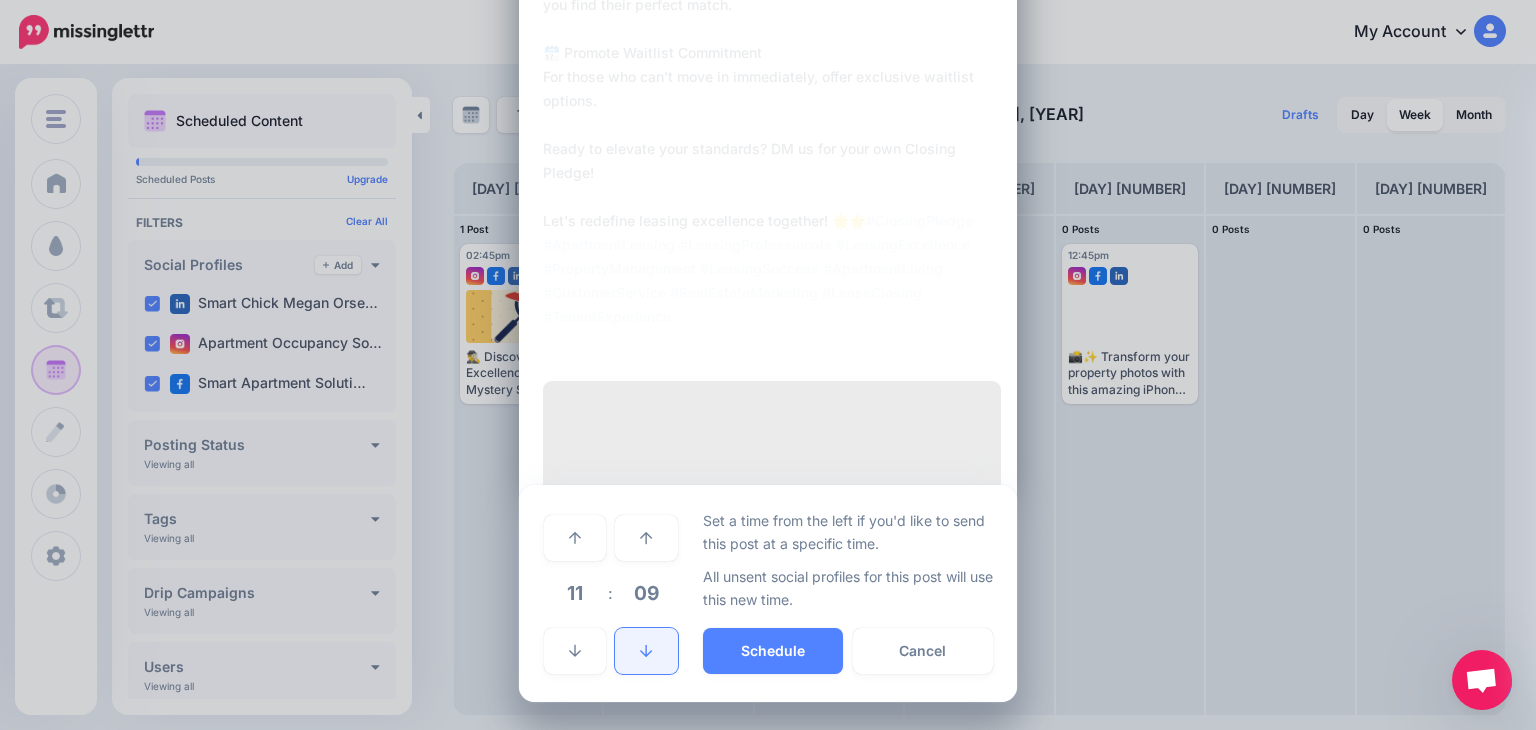 click at bounding box center [646, 651] 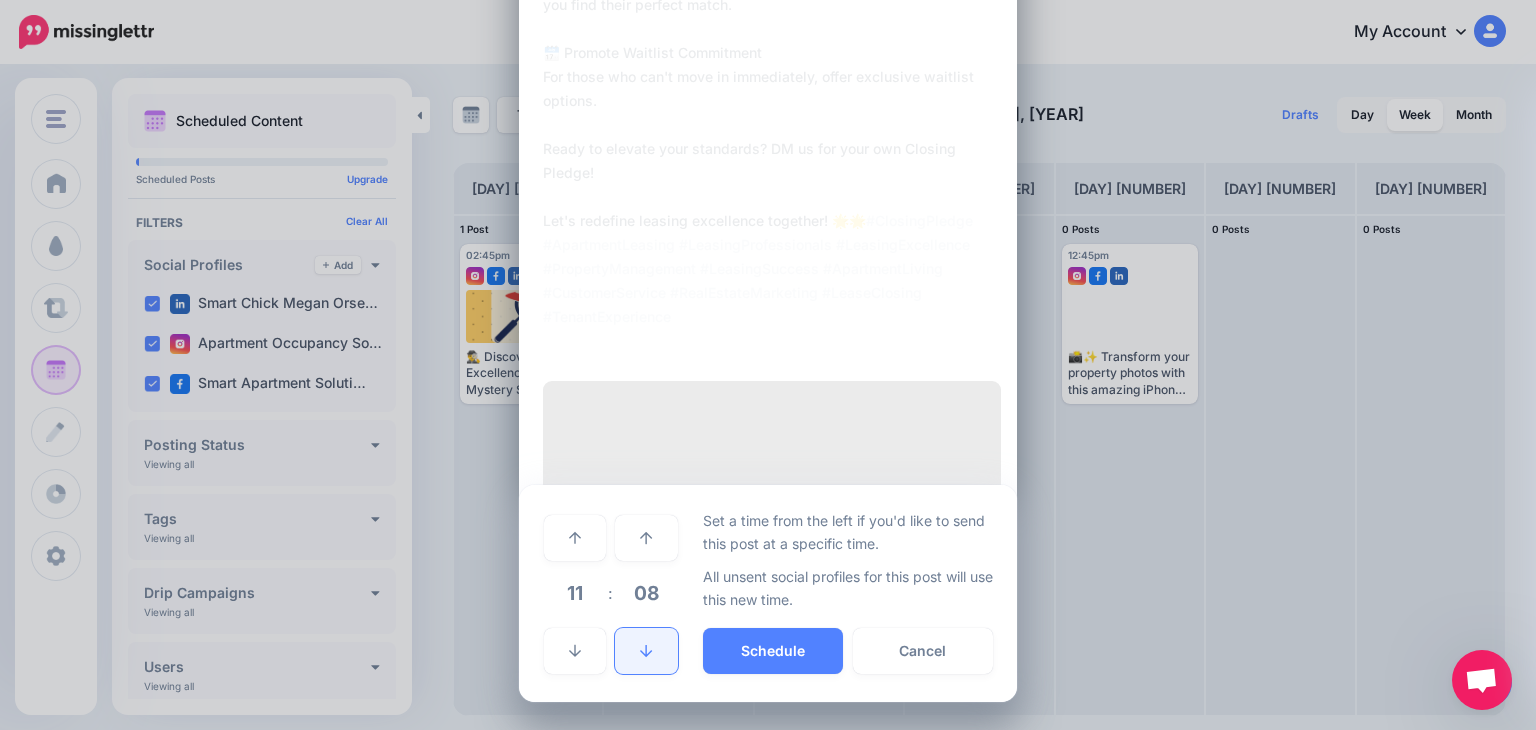 click at bounding box center [646, 651] 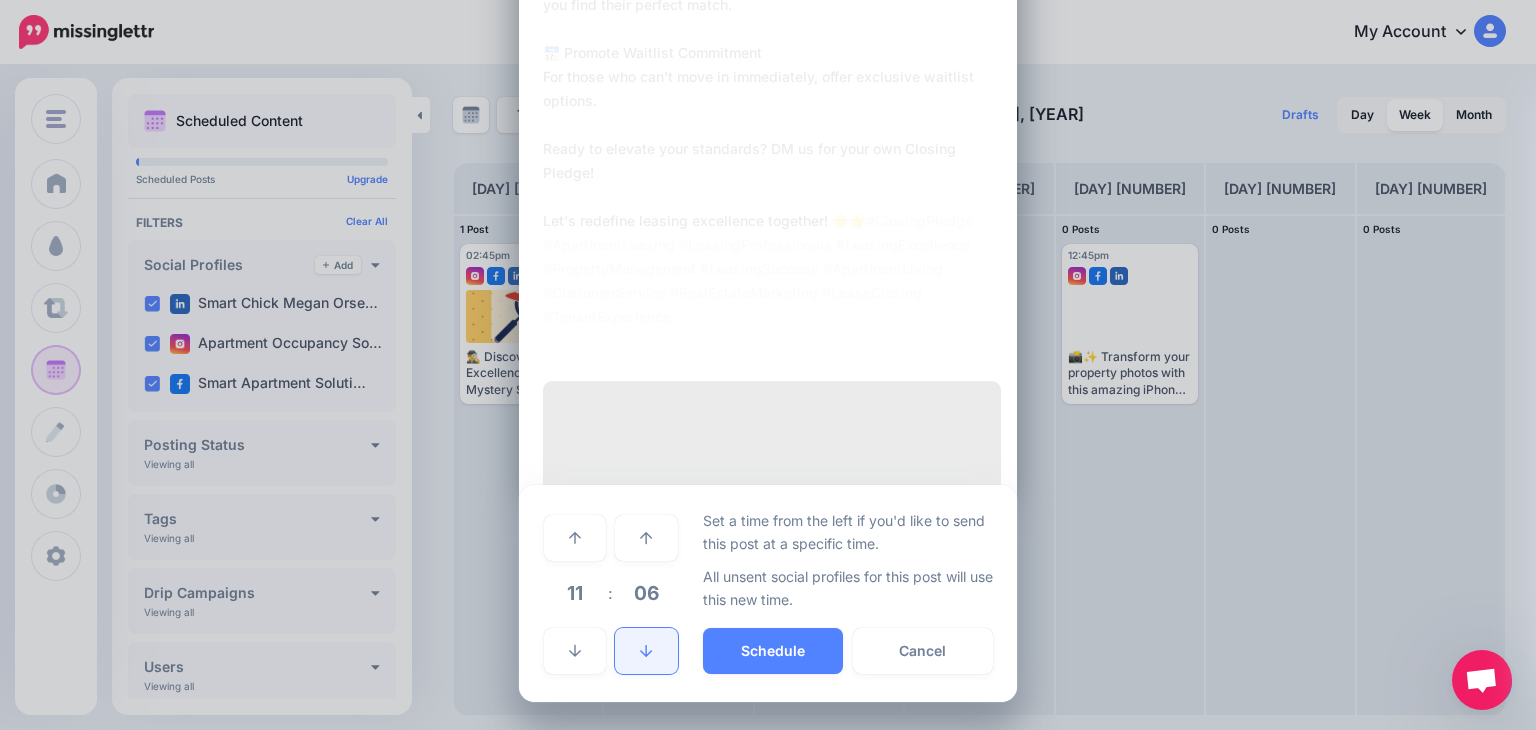 click at bounding box center [646, 651] 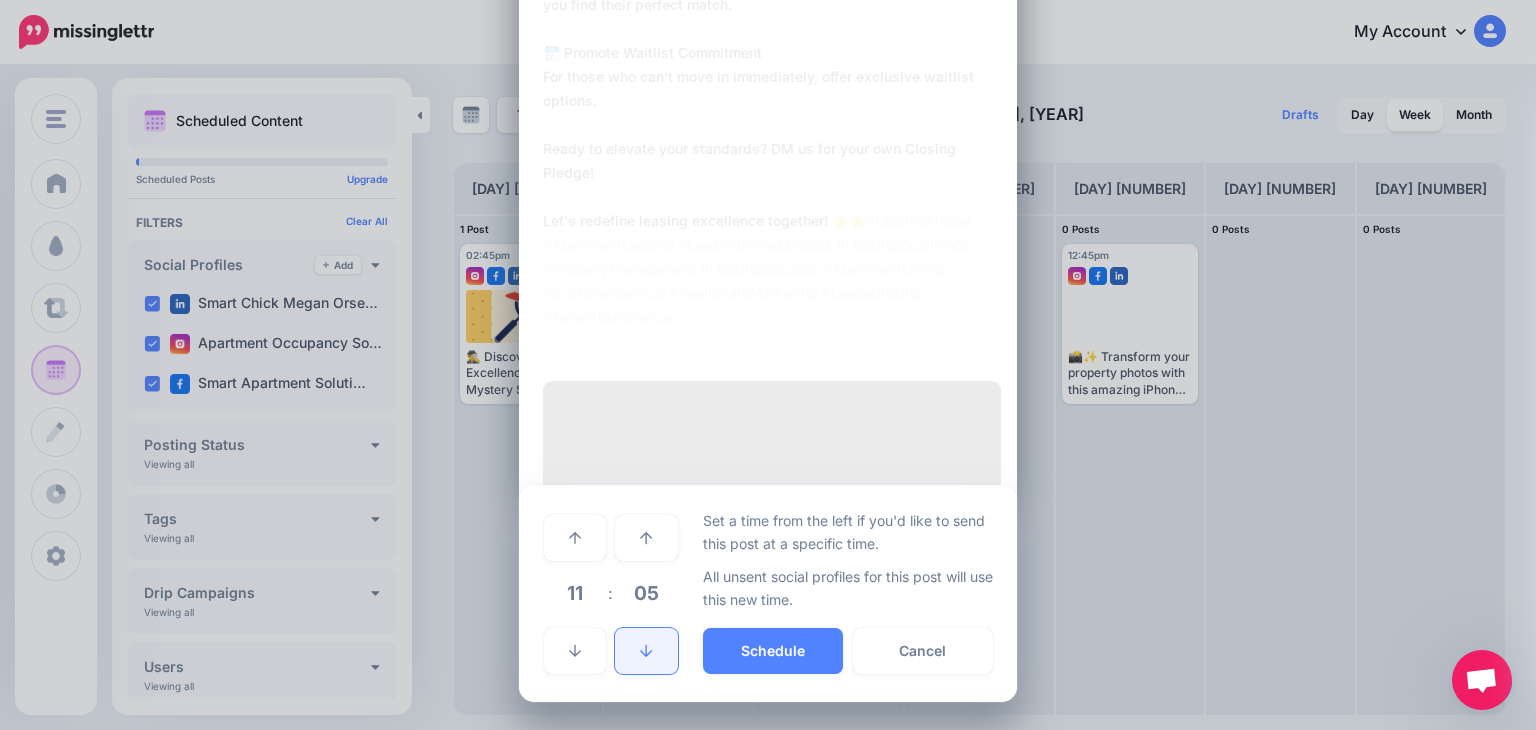 click at bounding box center [646, 651] 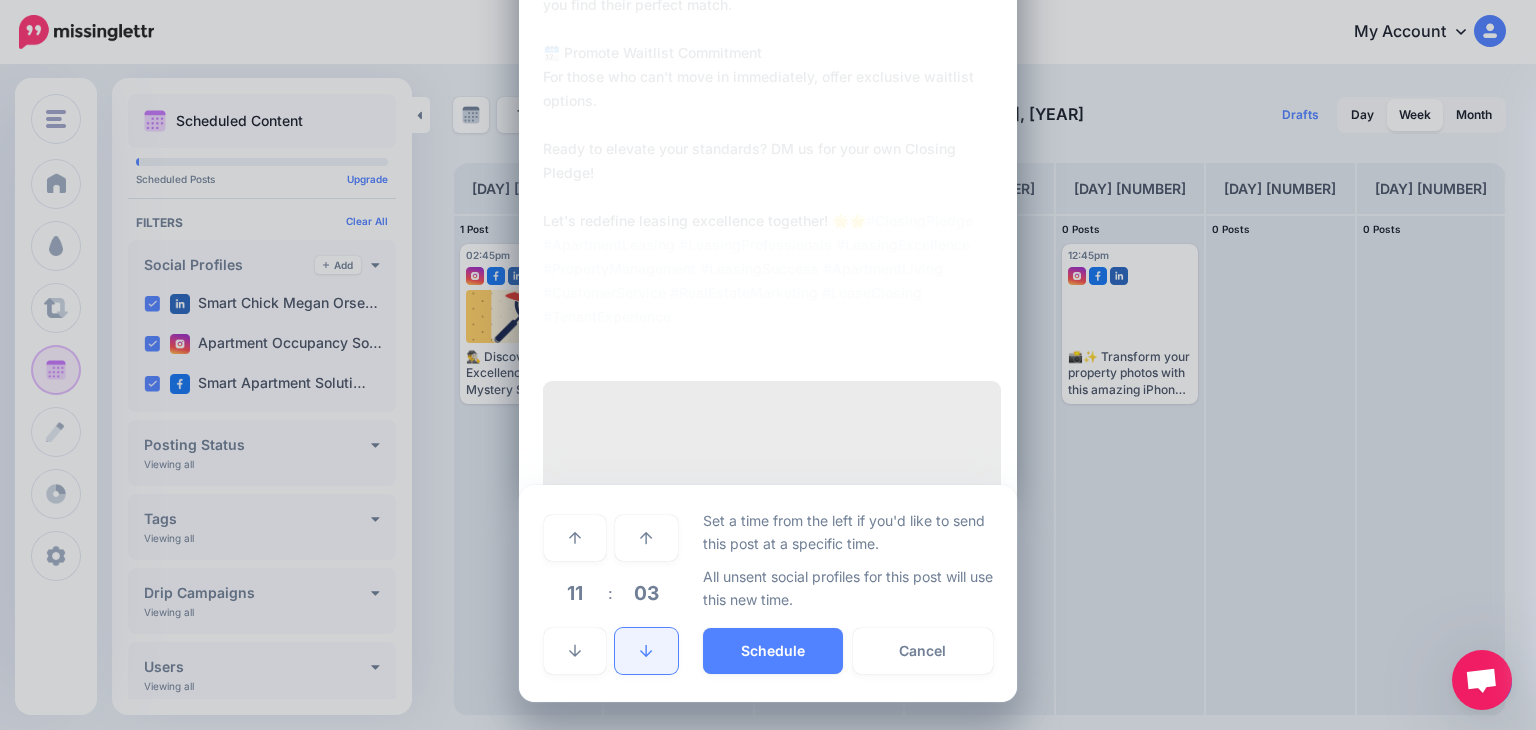 click at bounding box center (646, 651) 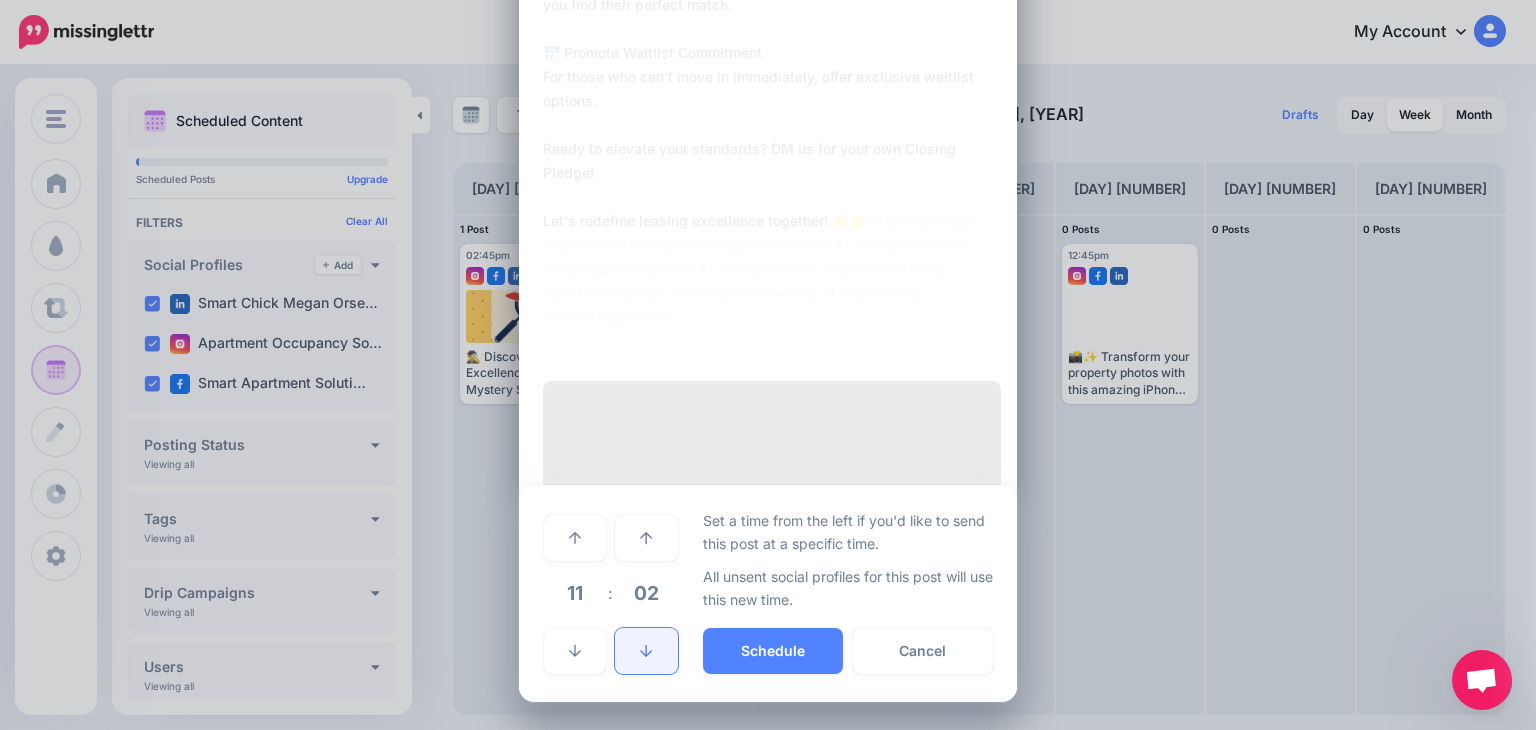 click at bounding box center (646, 651) 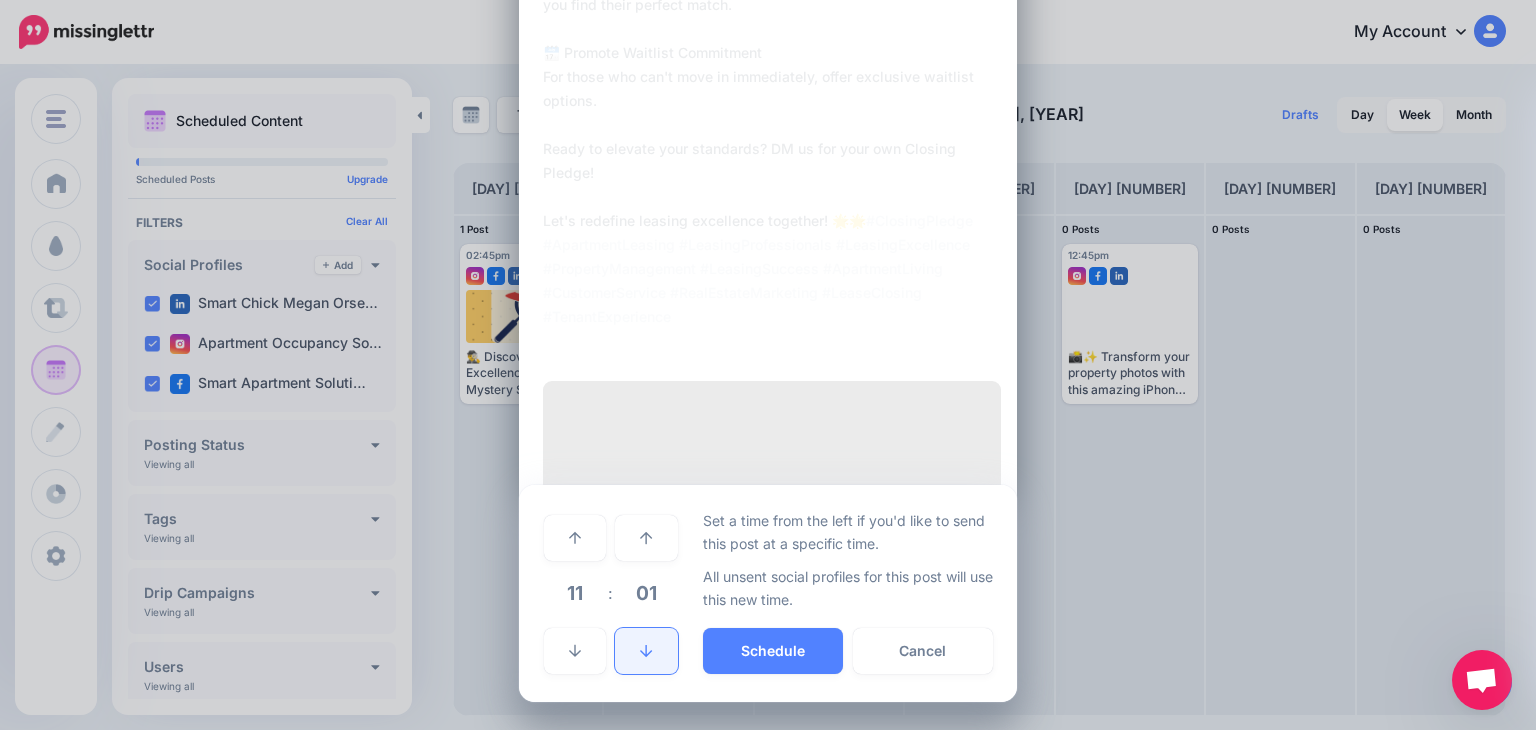 click at bounding box center (646, 651) 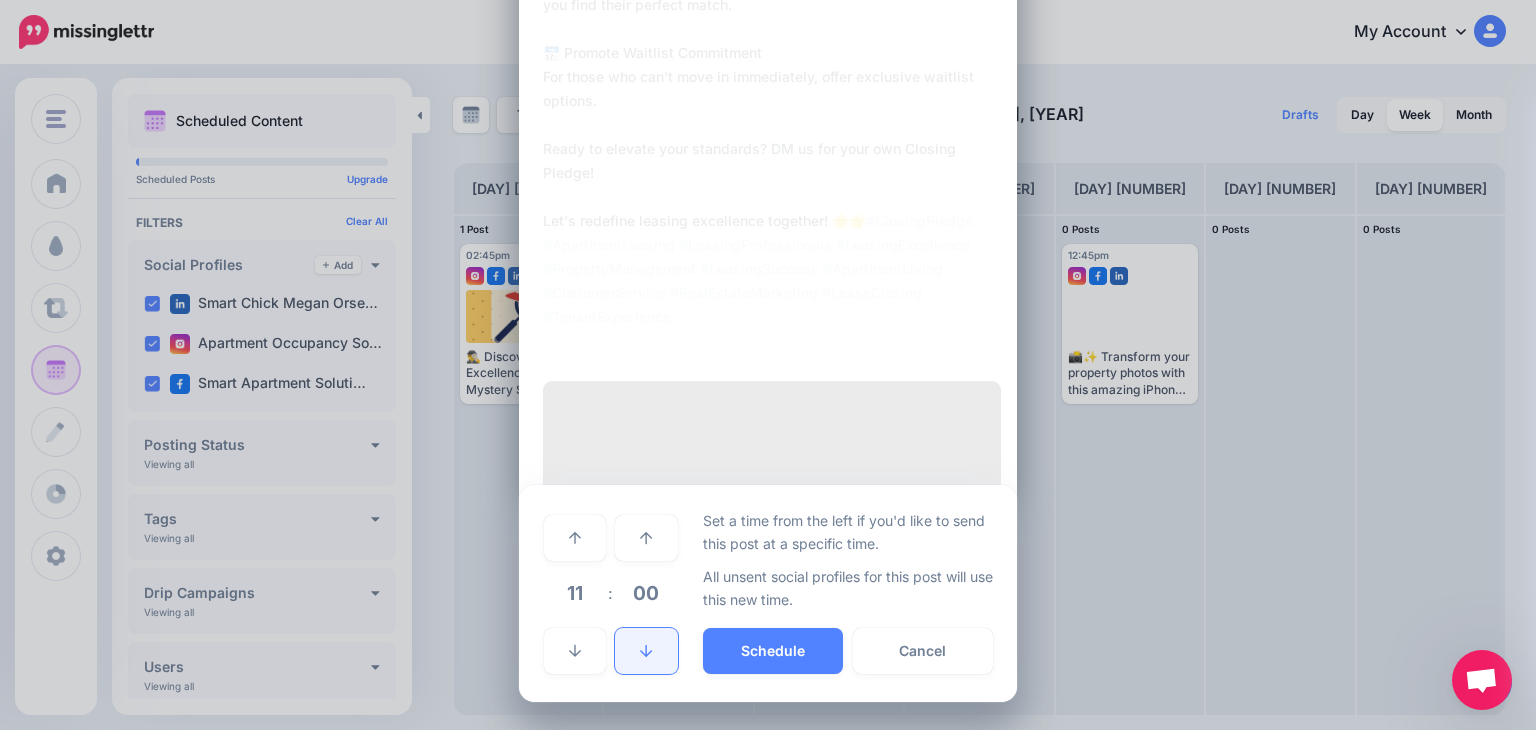 click at bounding box center [646, 651] 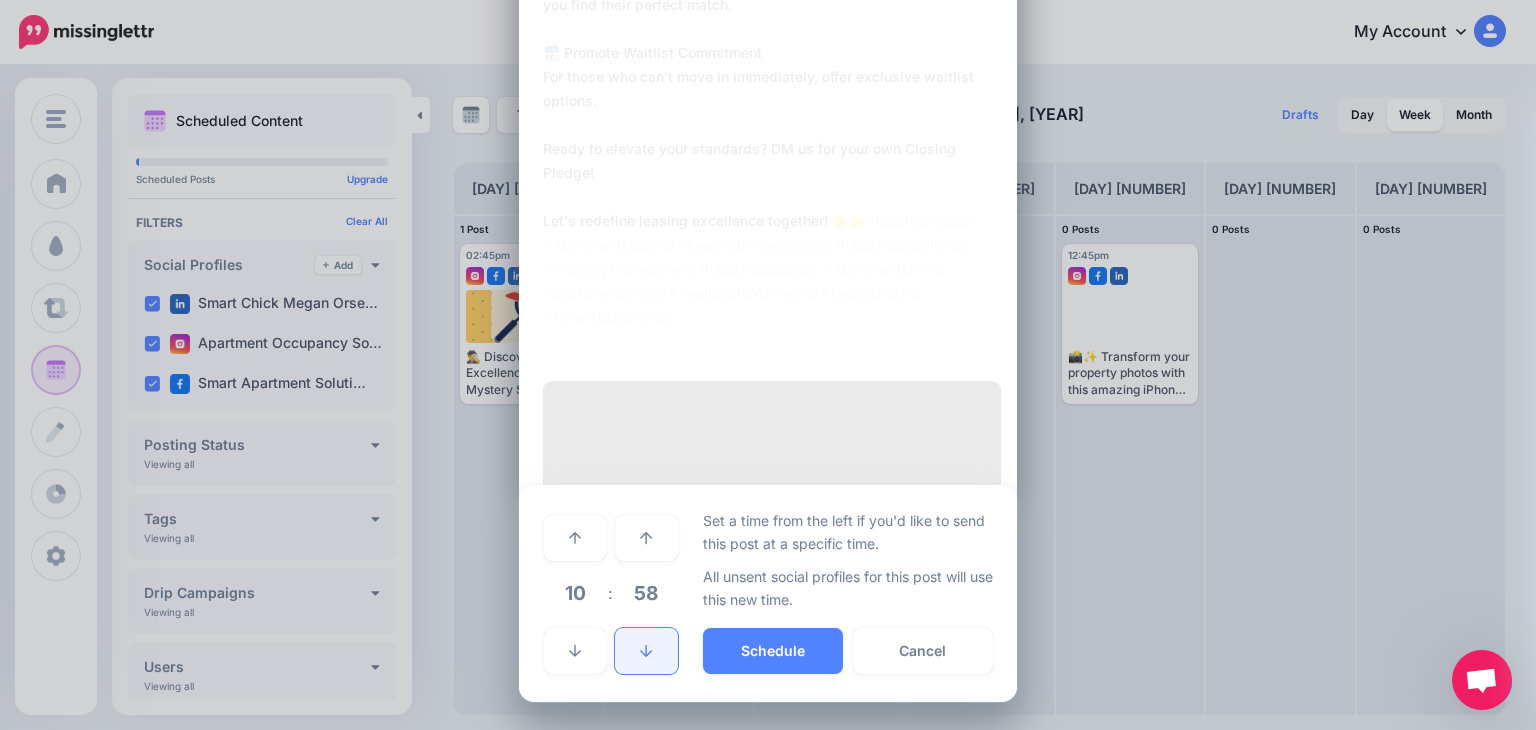 click at bounding box center [646, 651] 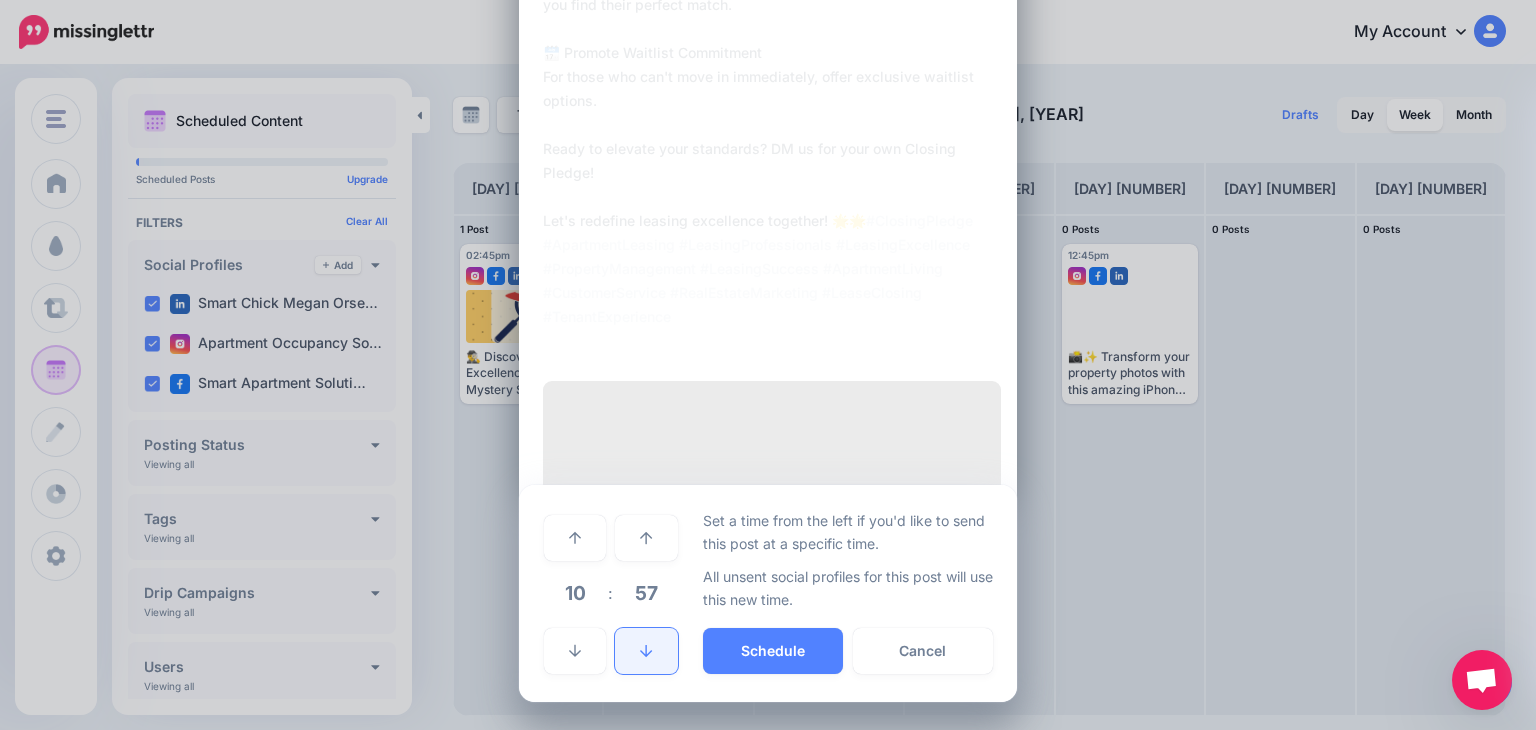 click at bounding box center [646, 651] 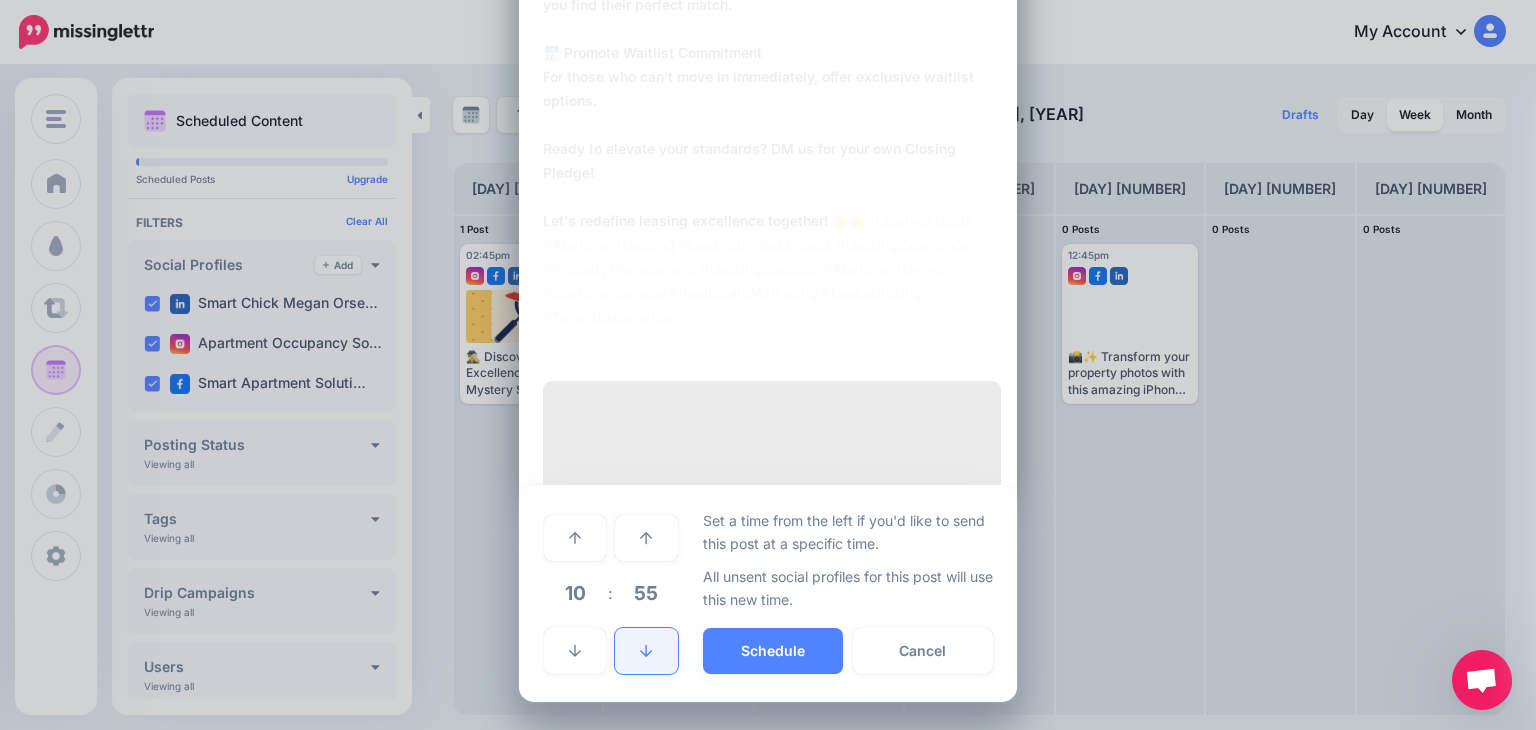 click at bounding box center [646, 651] 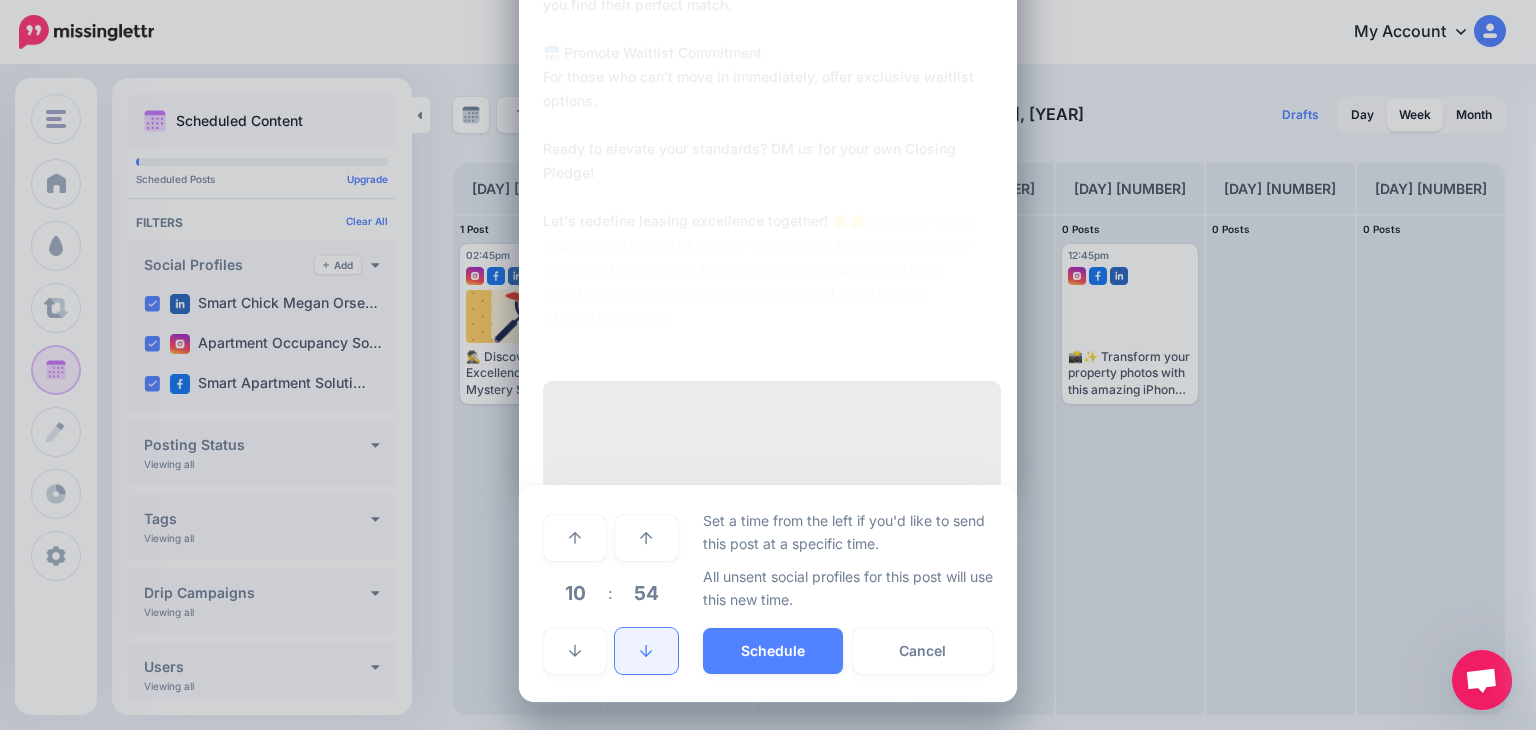 click at bounding box center [646, 651] 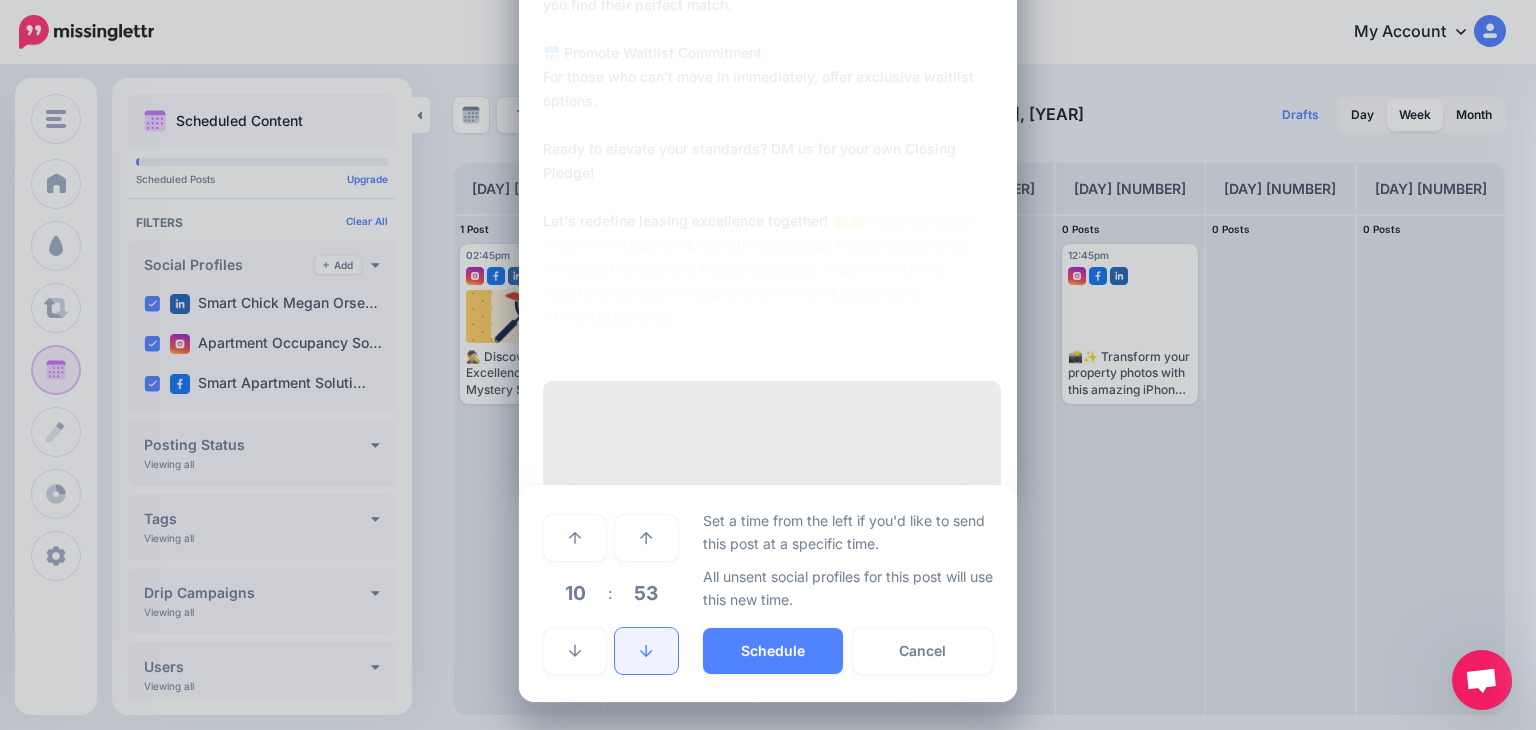 click at bounding box center [646, 651] 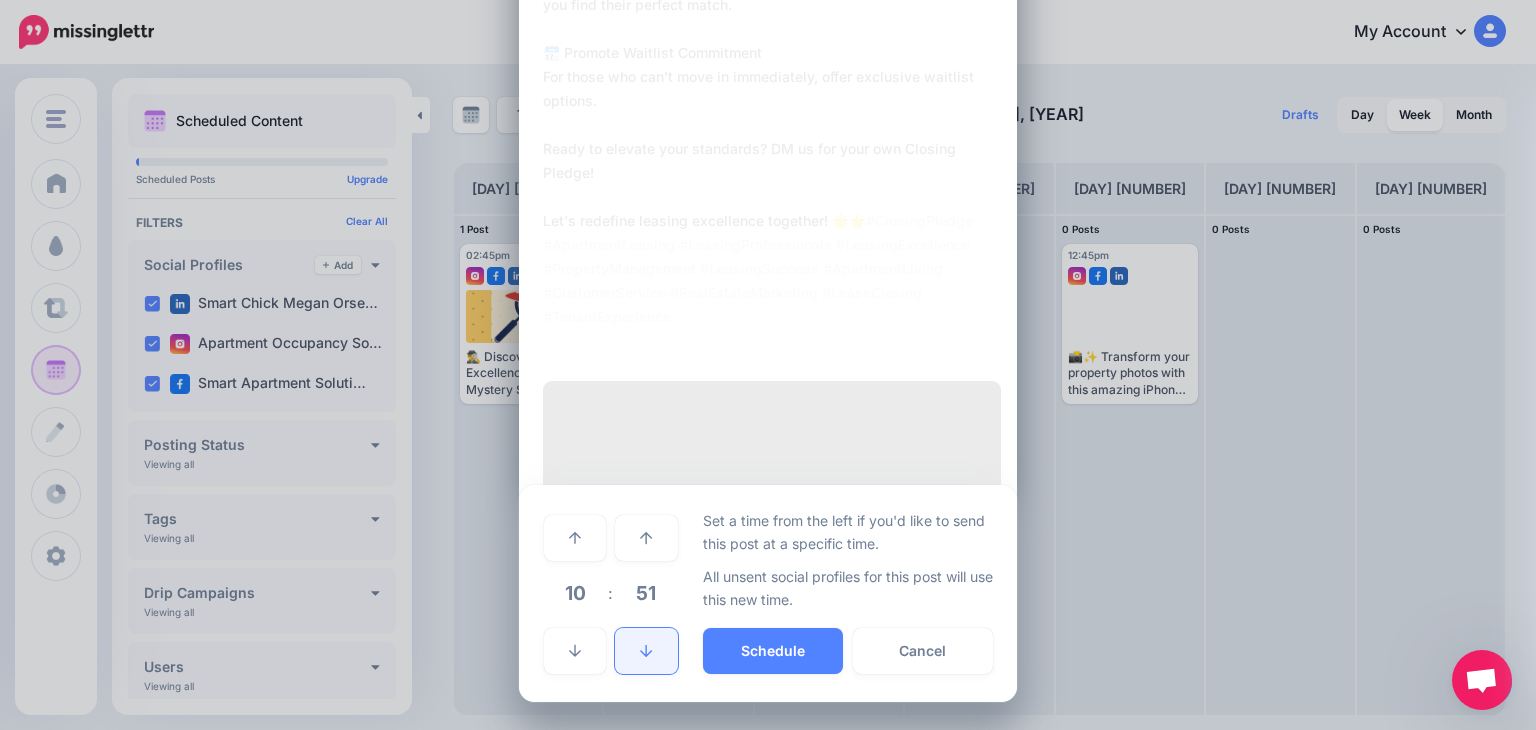 click at bounding box center [646, 651] 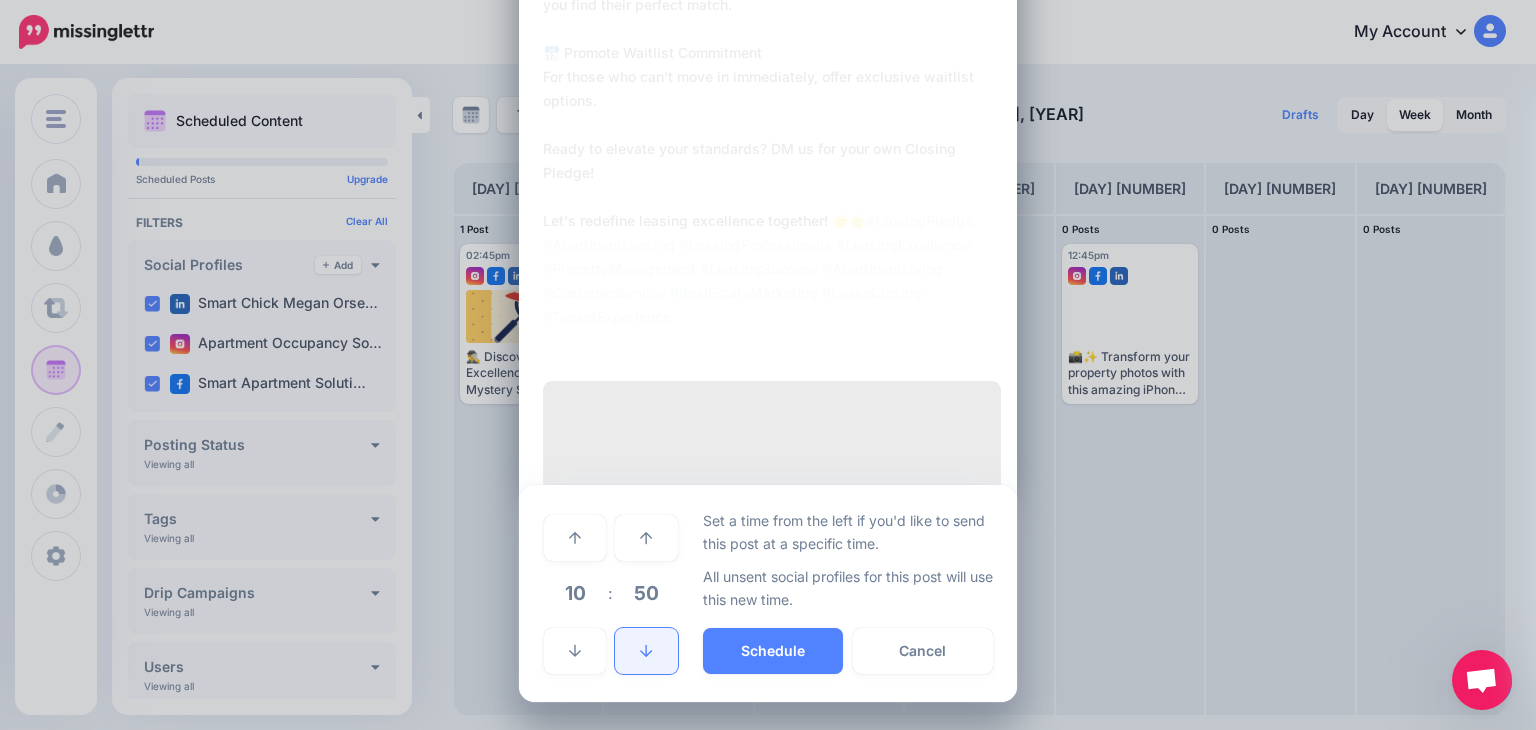 click at bounding box center [646, 651] 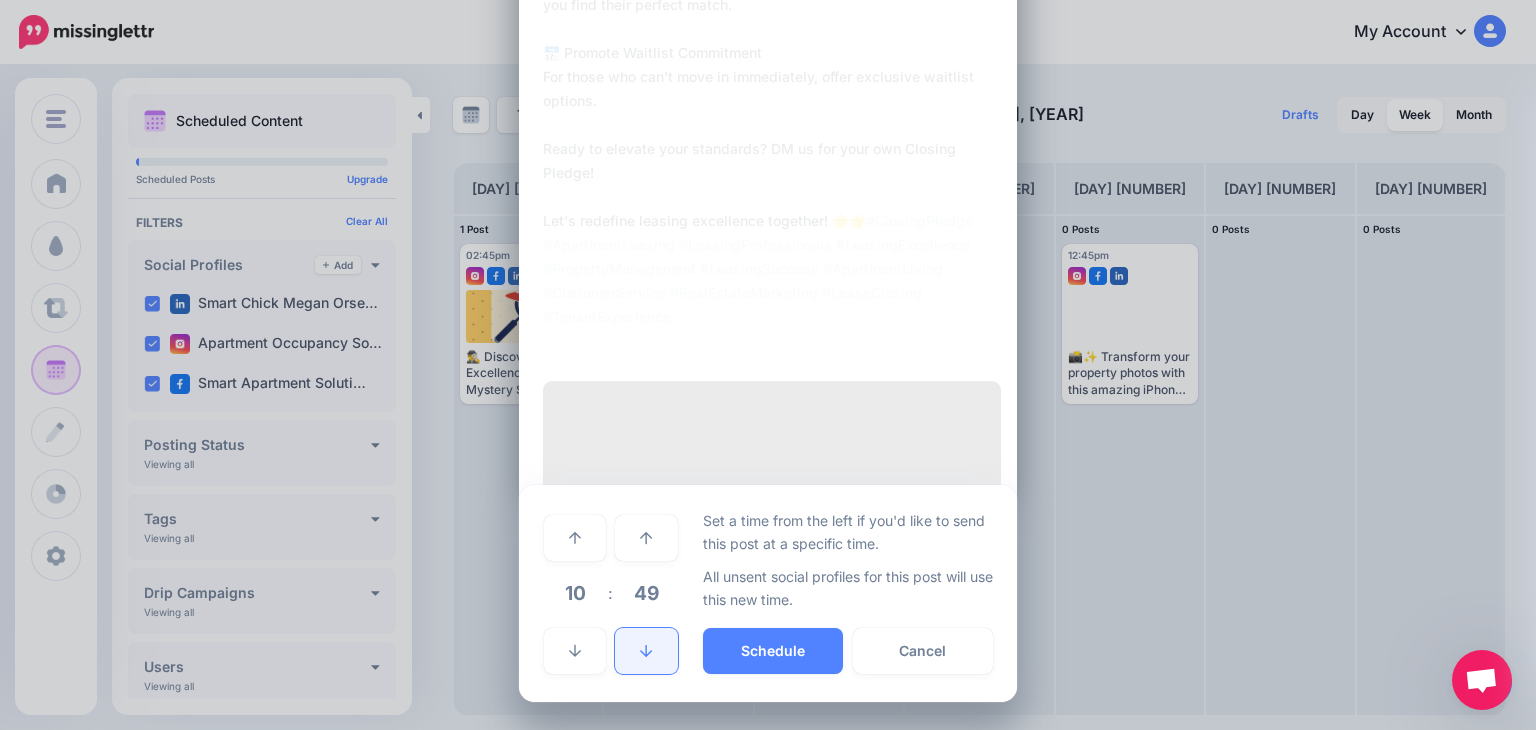 click at bounding box center (646, 651) 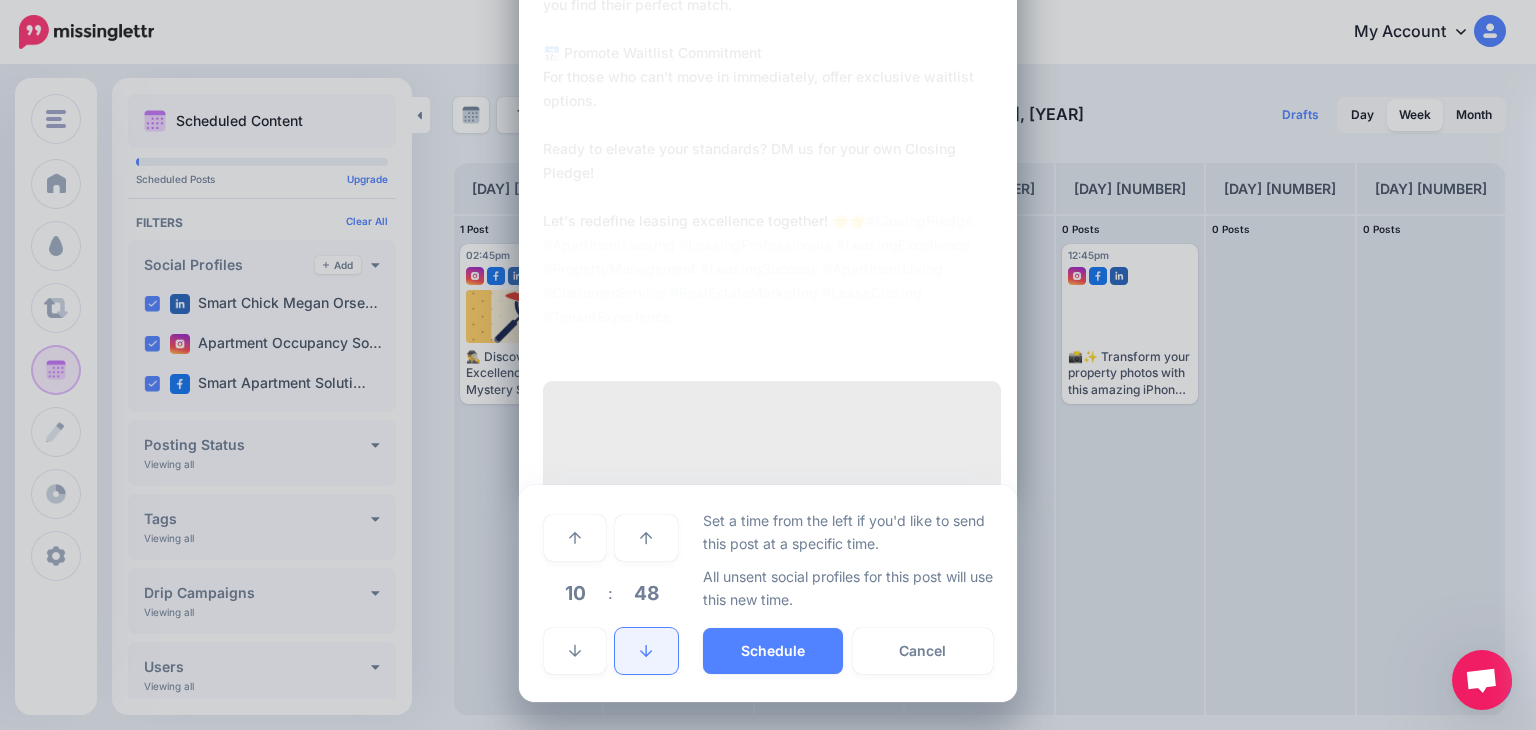 click at bounding box center [646, 651] 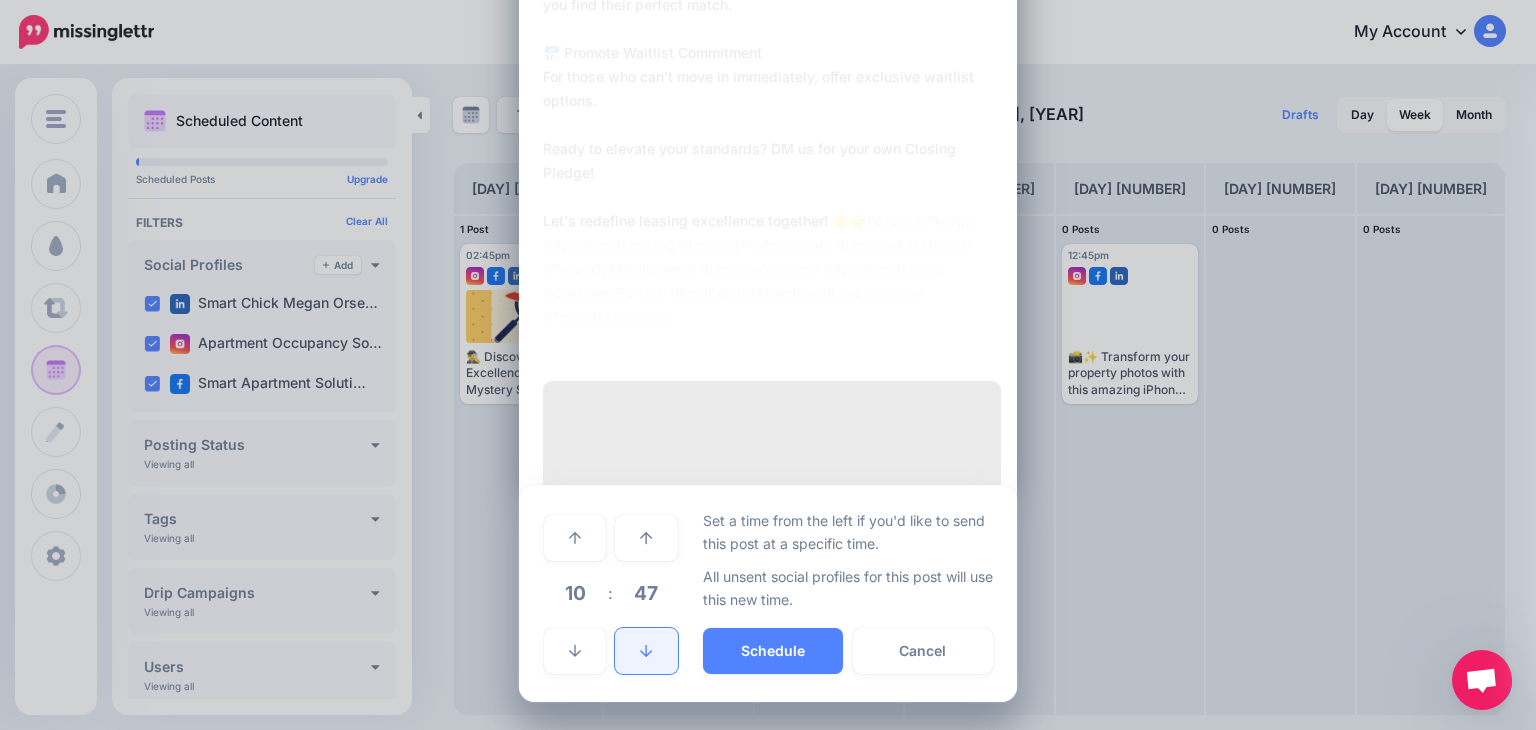 click at bounding box center (646, 651) 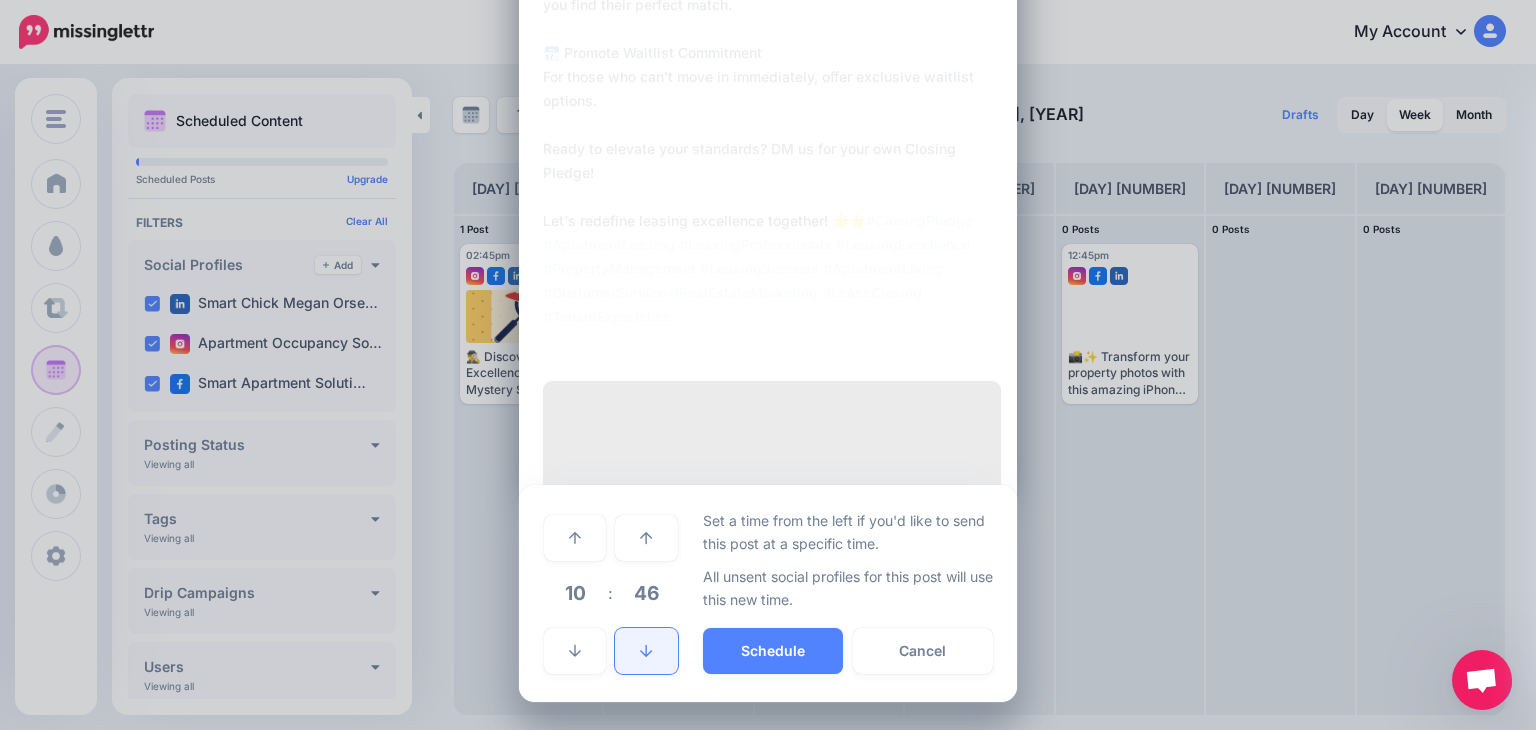 click at bounding box center (646, 651) 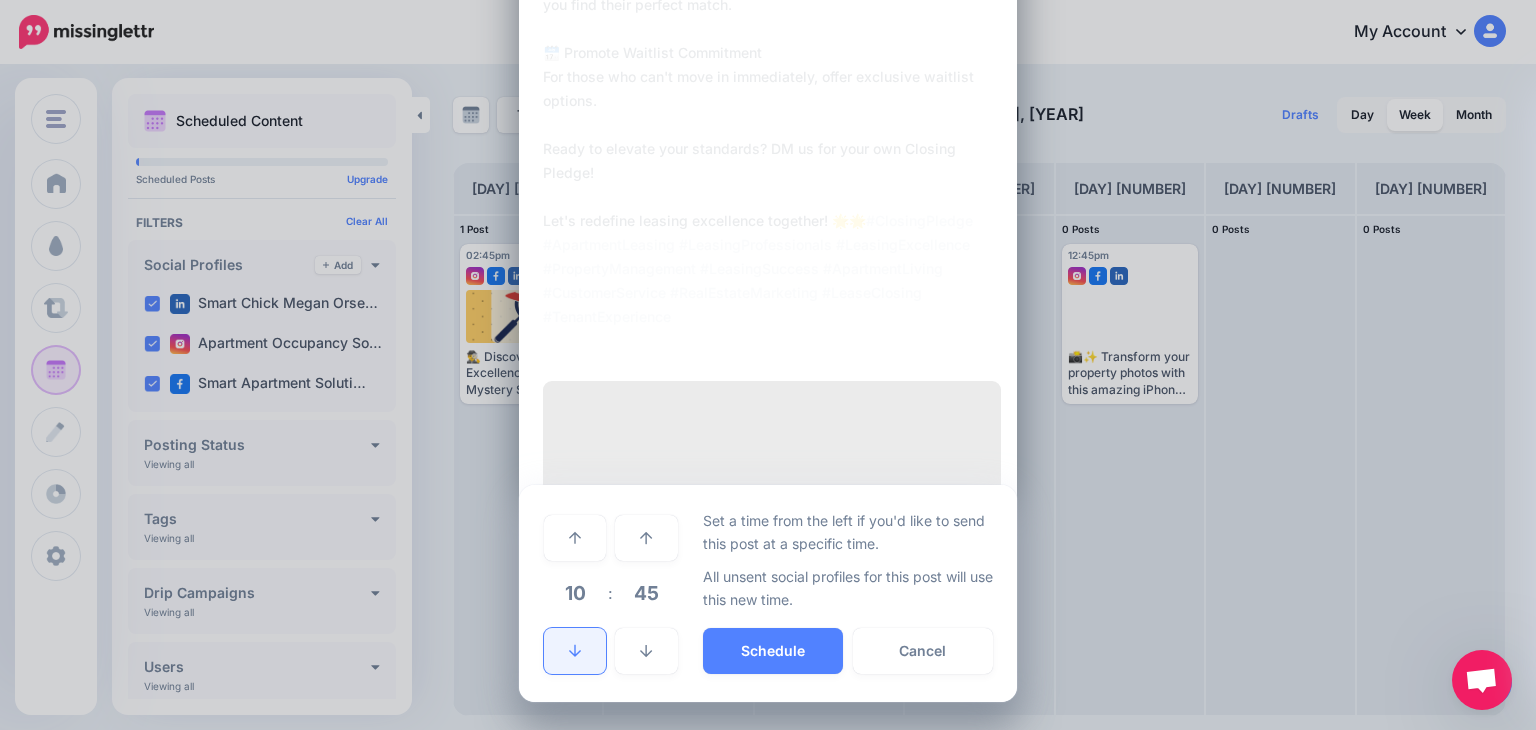 click at bounding box center [575, 651] 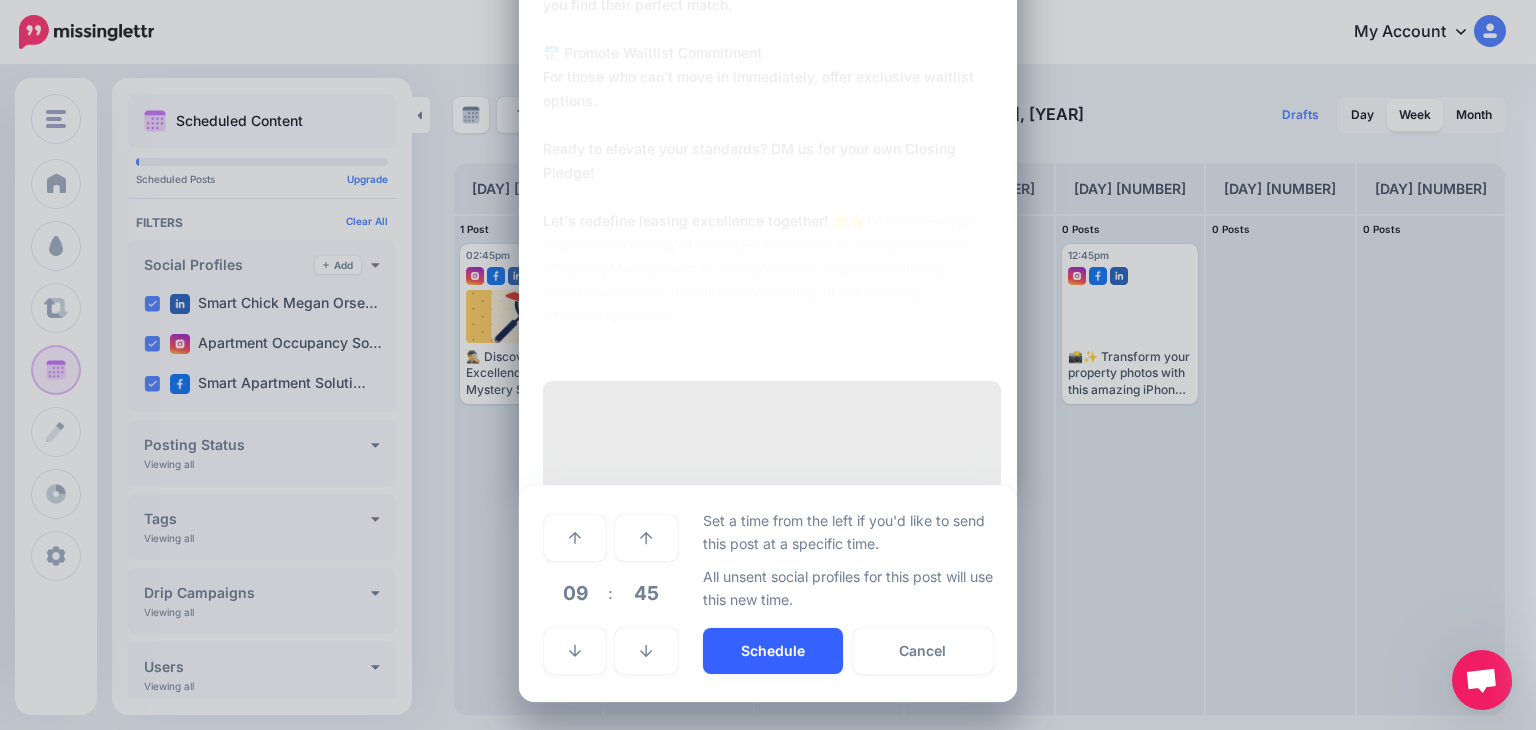 click on "Schedule" at bounding box center [773, 651] 